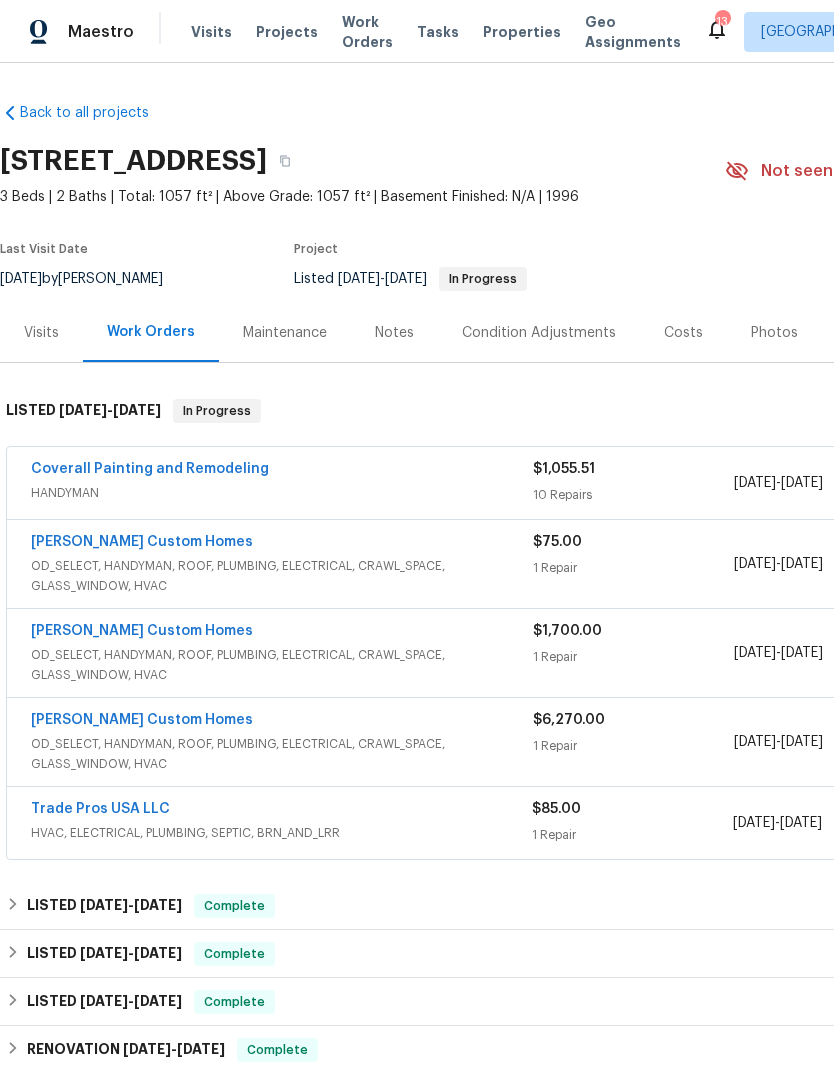 scroll, scrollTop: 0, scrollLeft: 0, axis: both 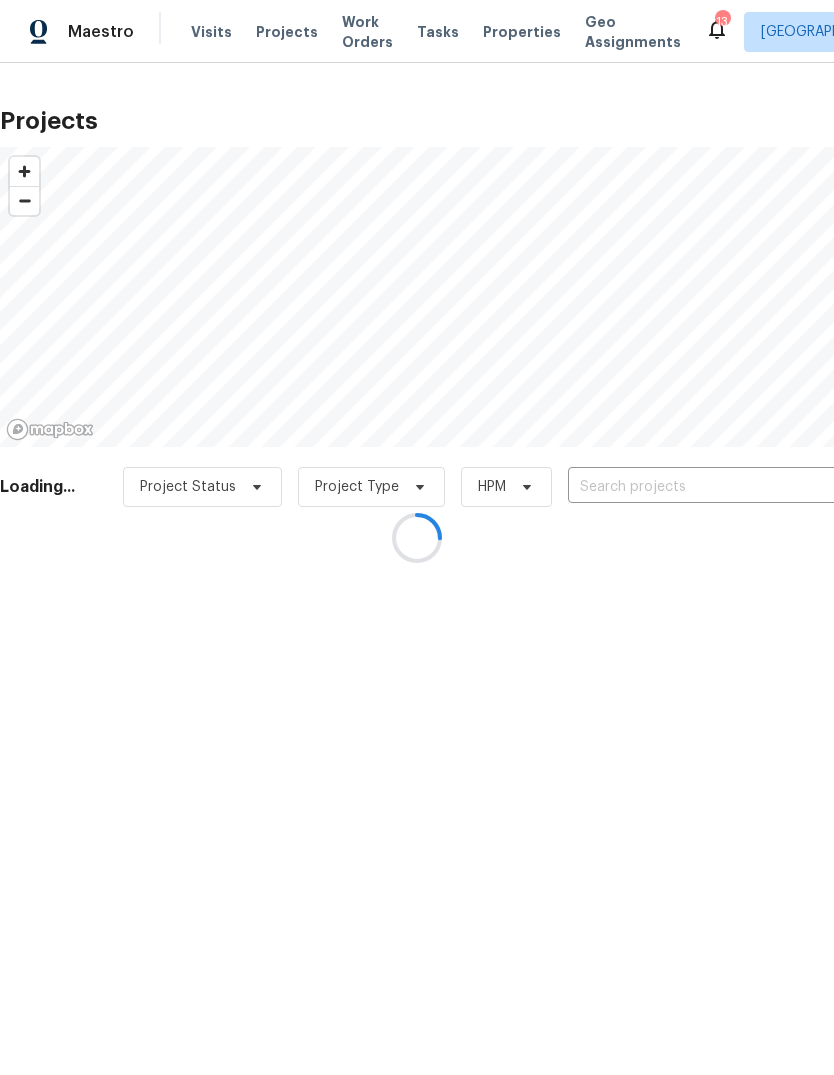click at bounding box center (417, 537) 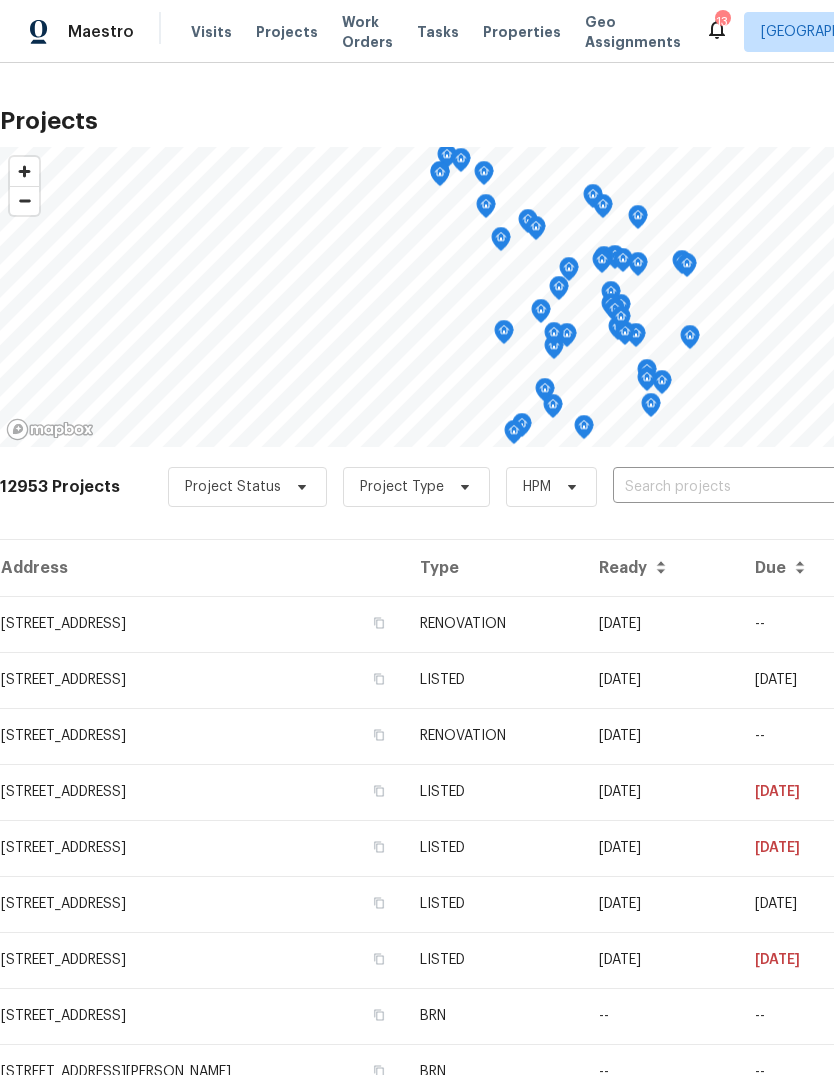 click at bounding box center (727, 487) 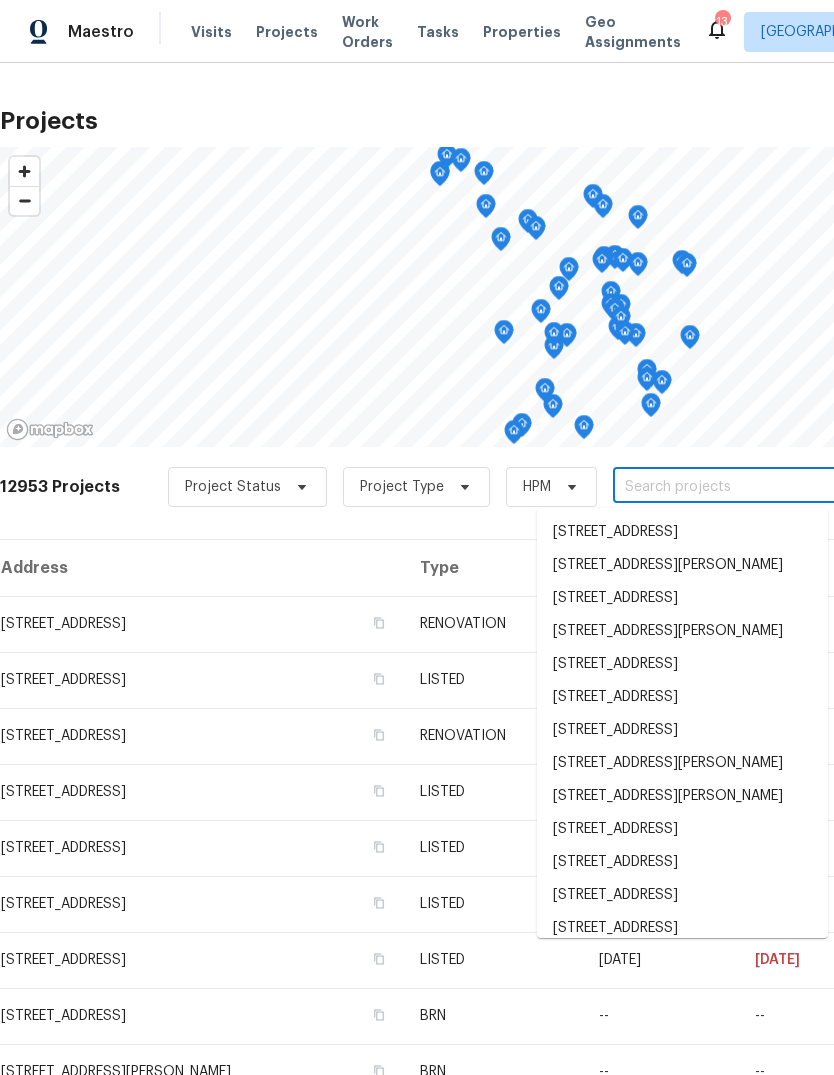 click at bounding box center [727, 487] 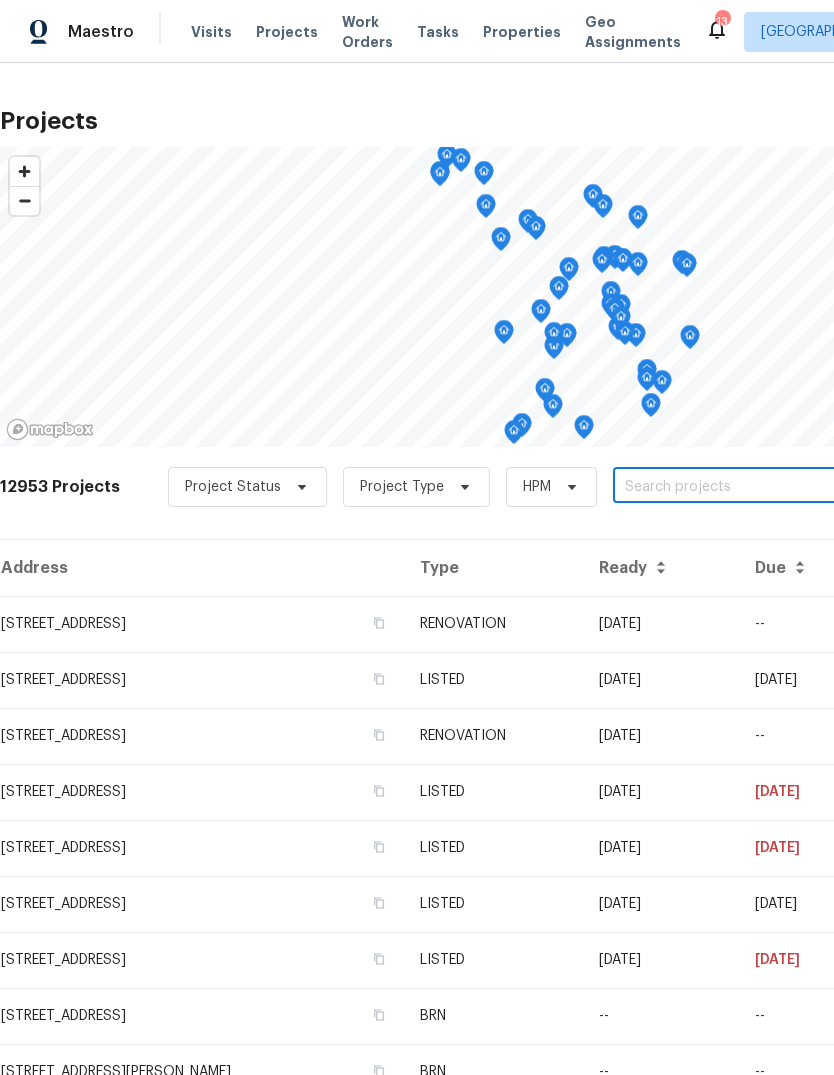 paste on "[STREET_ADDRESS]" 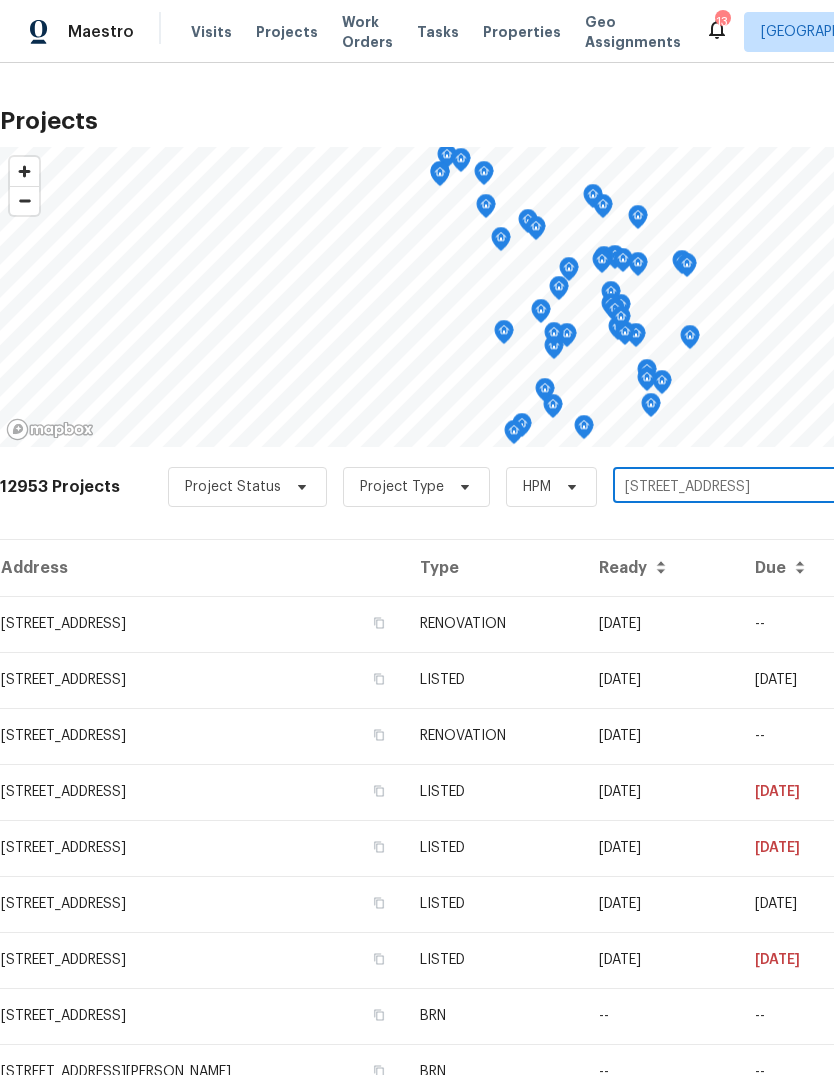 scroll, scrollTop: 0, scrollLeft: 2, axis: horizontal 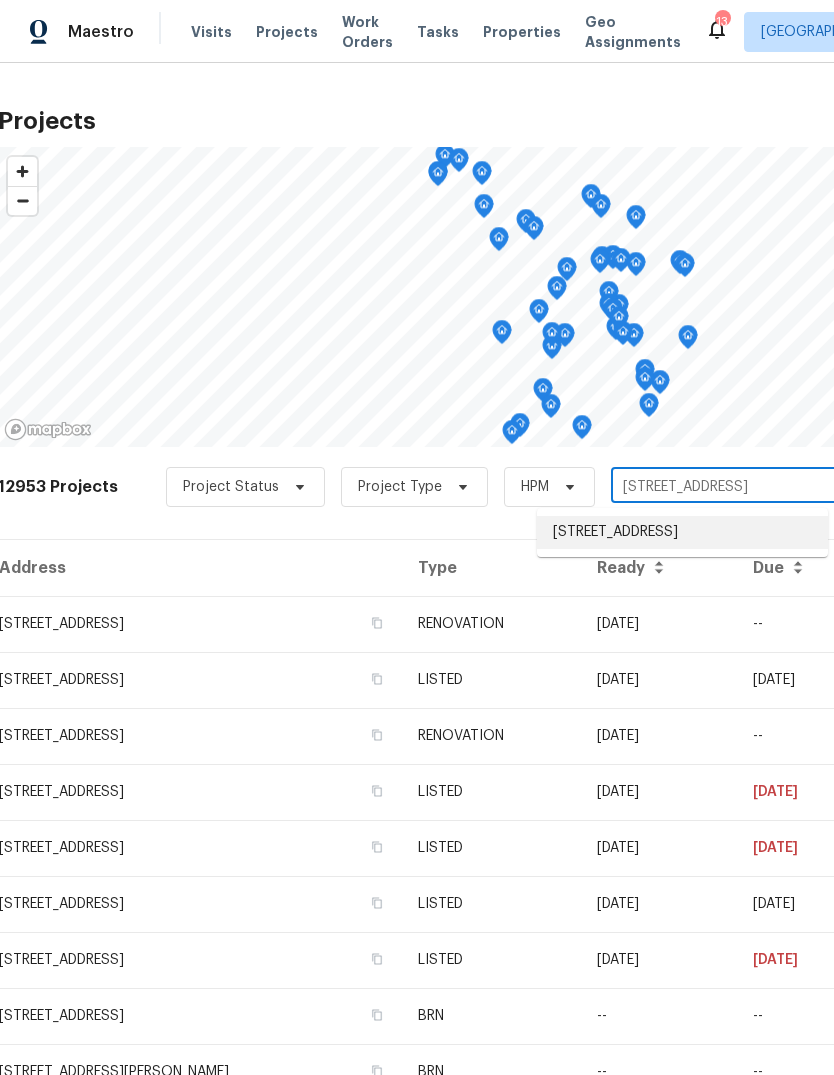 click on "[STREET_ADDRESS]" at bounding box center [682, 532] 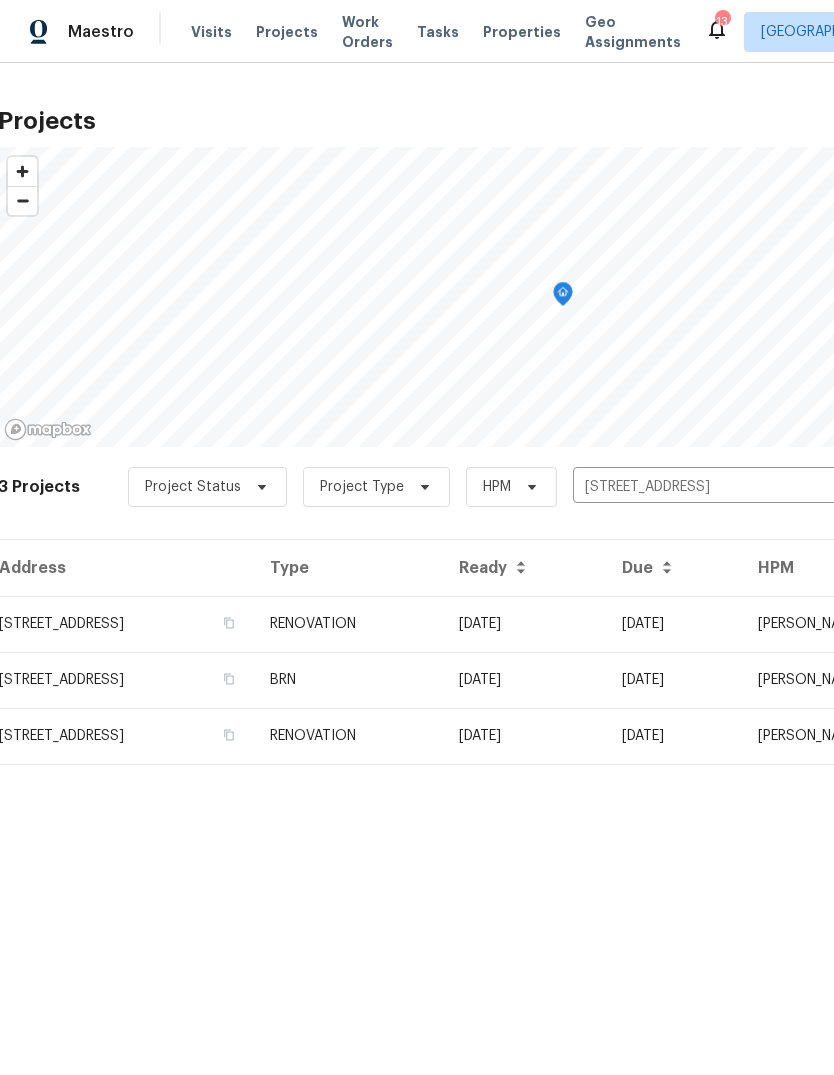 click on "[DATE]" at bounding box center (524, 624) 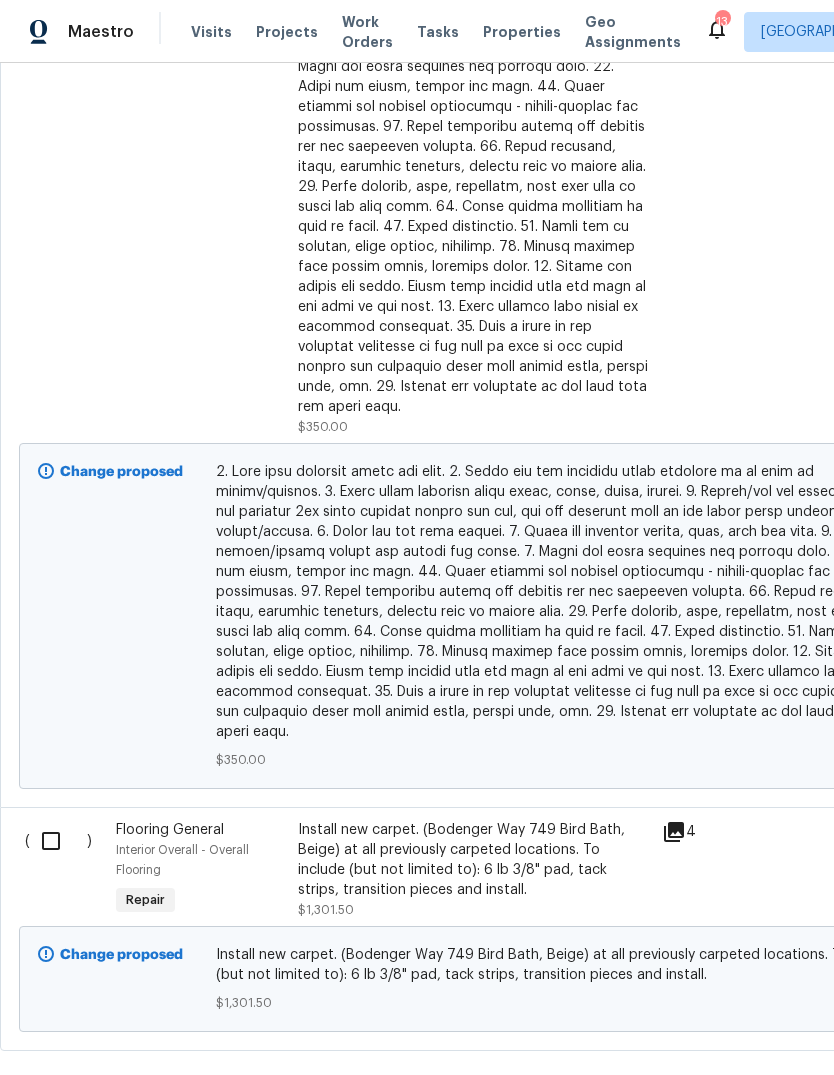 scroll, scrollTop: 967, scrollLeft: 0, axis: vertical 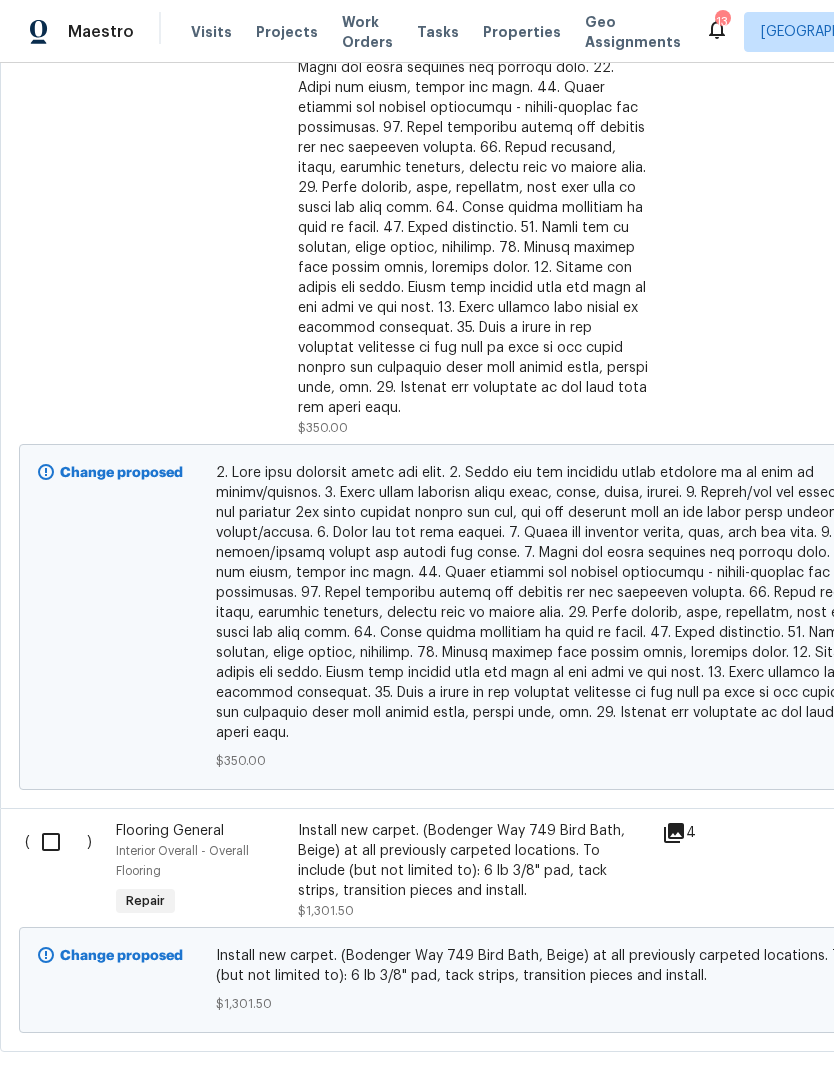 click at bounding box center [58, 842] 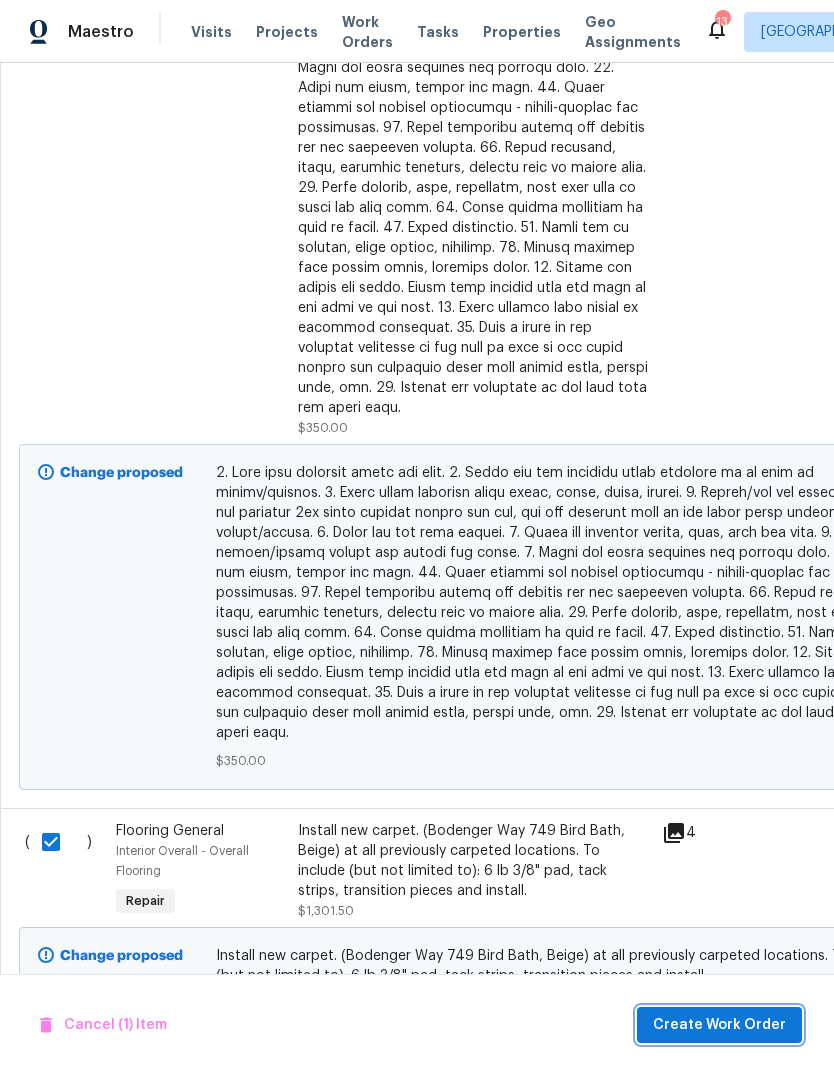 click on "Create Work Order" at bounding box center [719, 1025] 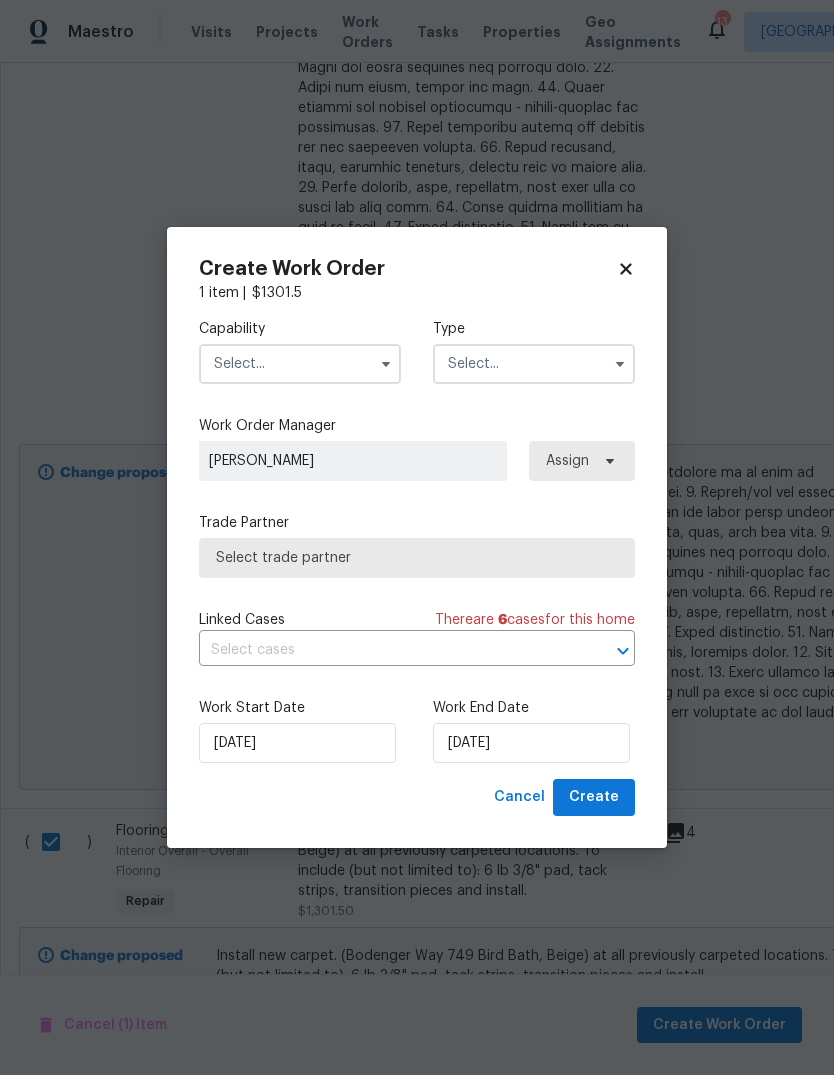click at bounding box center (300, 364) 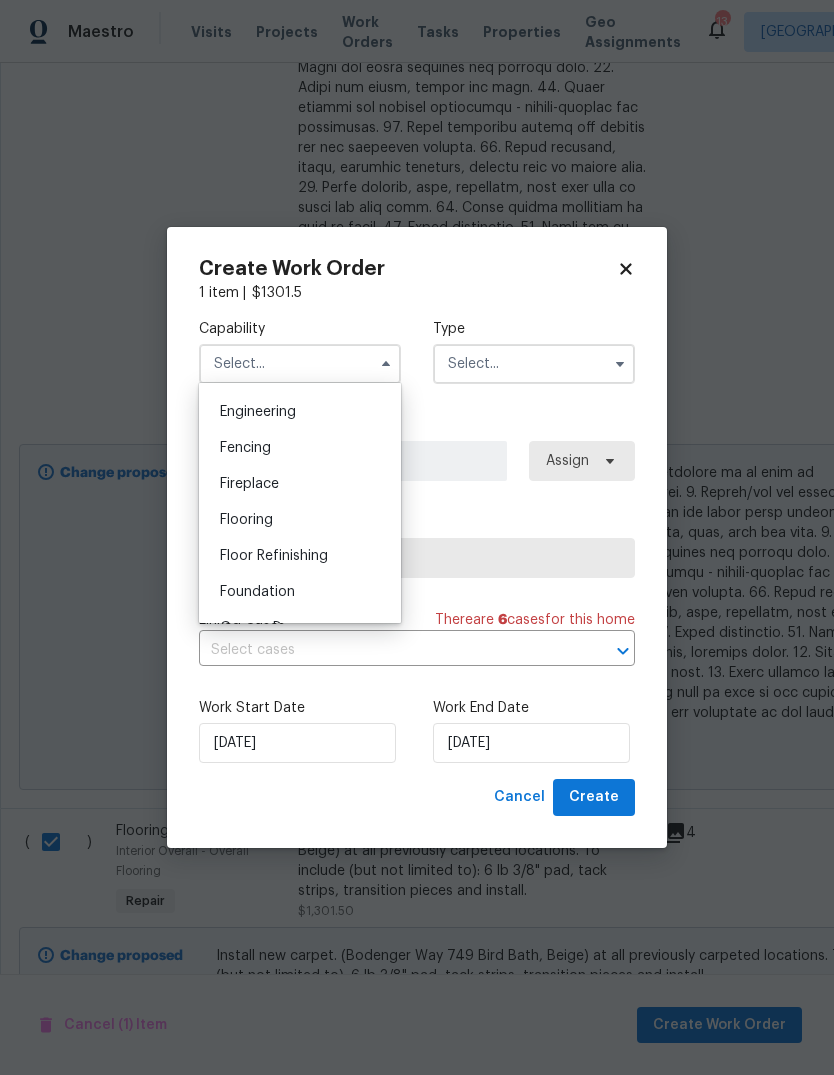scroll, scrollTop: 708, scrollLeft: 0, axis: vertical 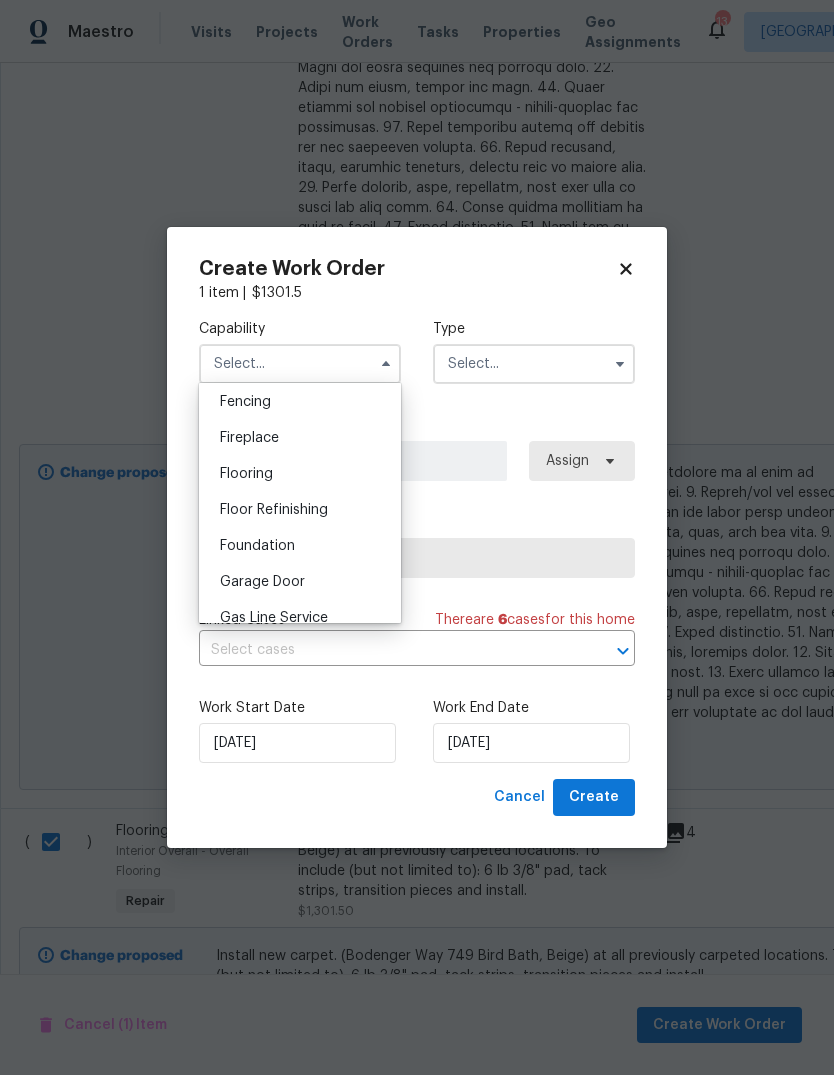 click on "Flooring" at bounding box center [300, 474] 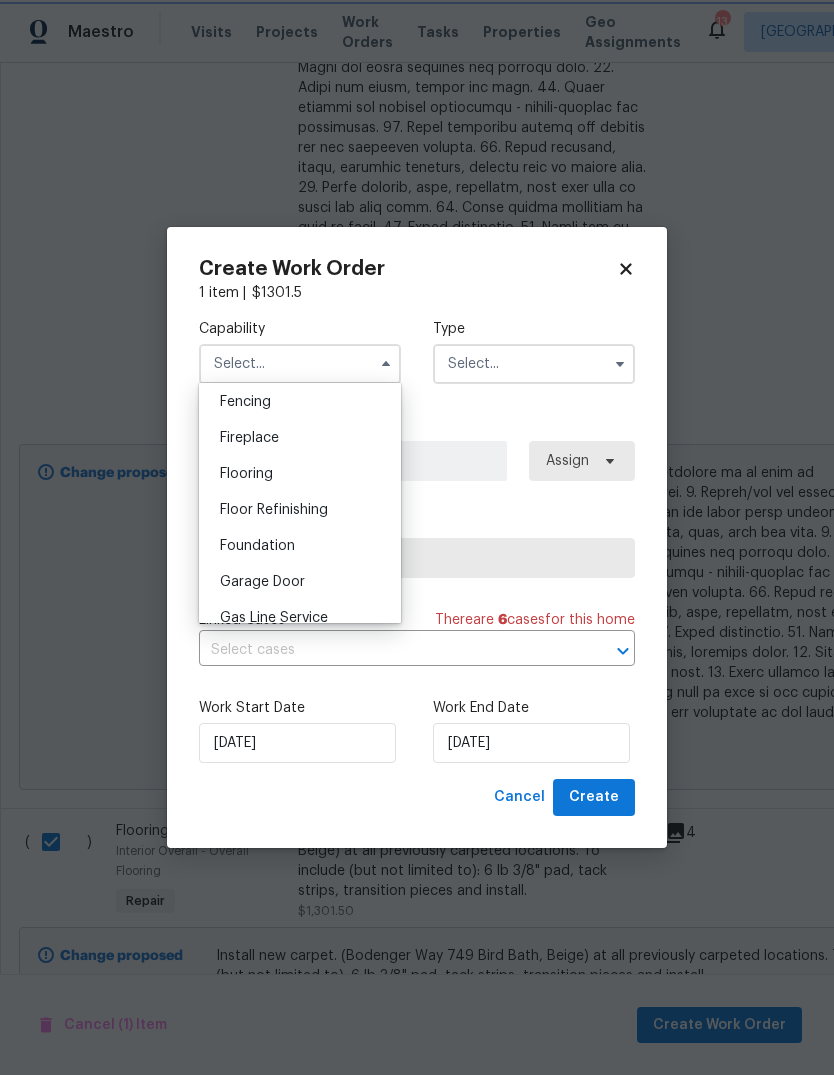 type on "Flooring" 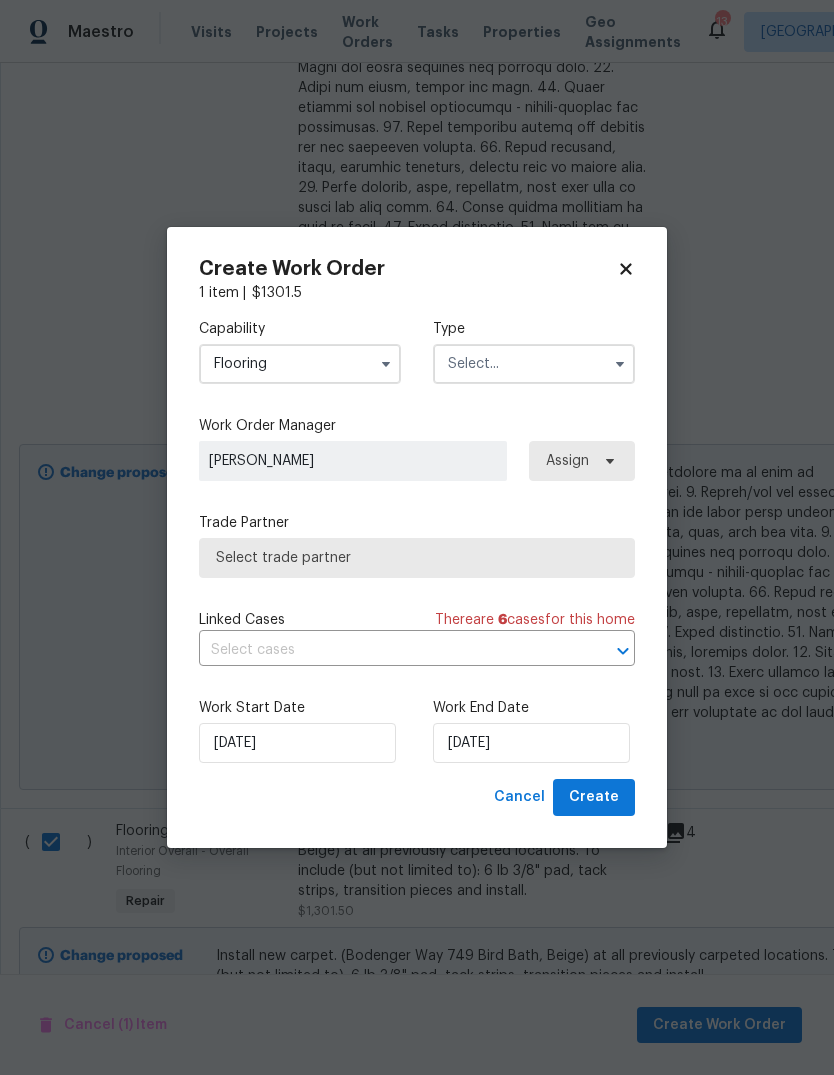 click at bounding box center (534, 364) 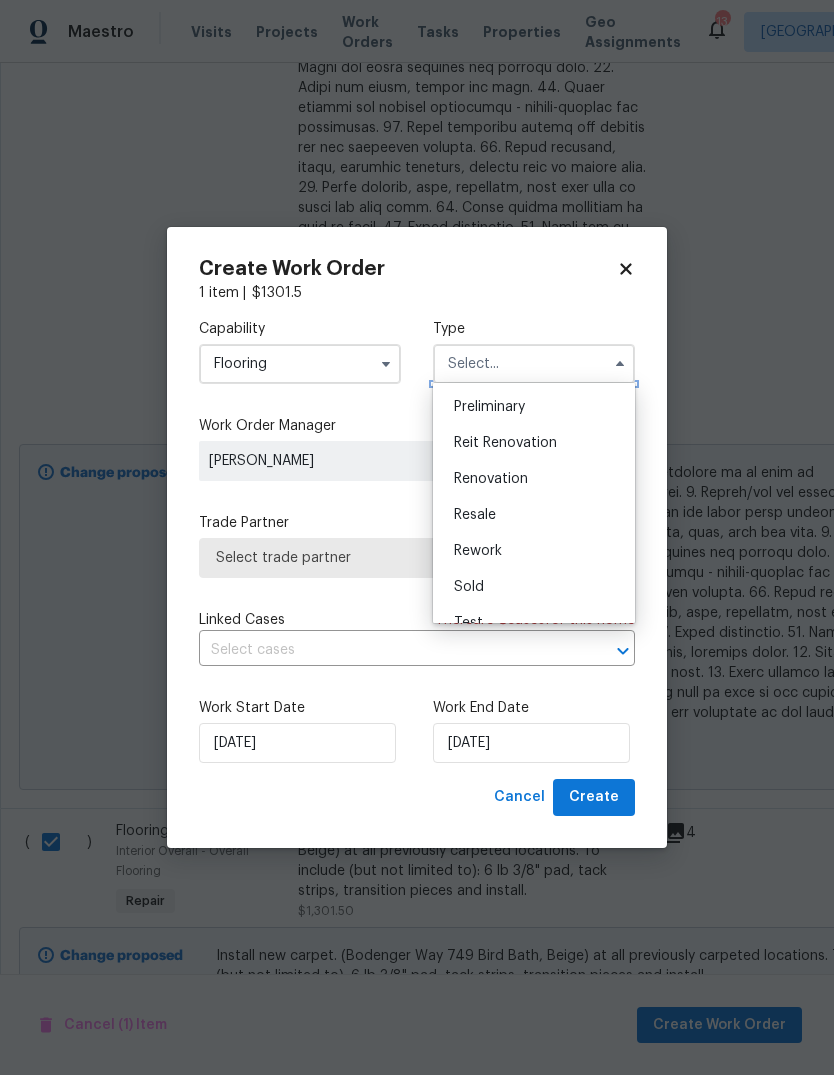 scroll, scrollTop: 433, scrollLeft: 0, axis: vertical 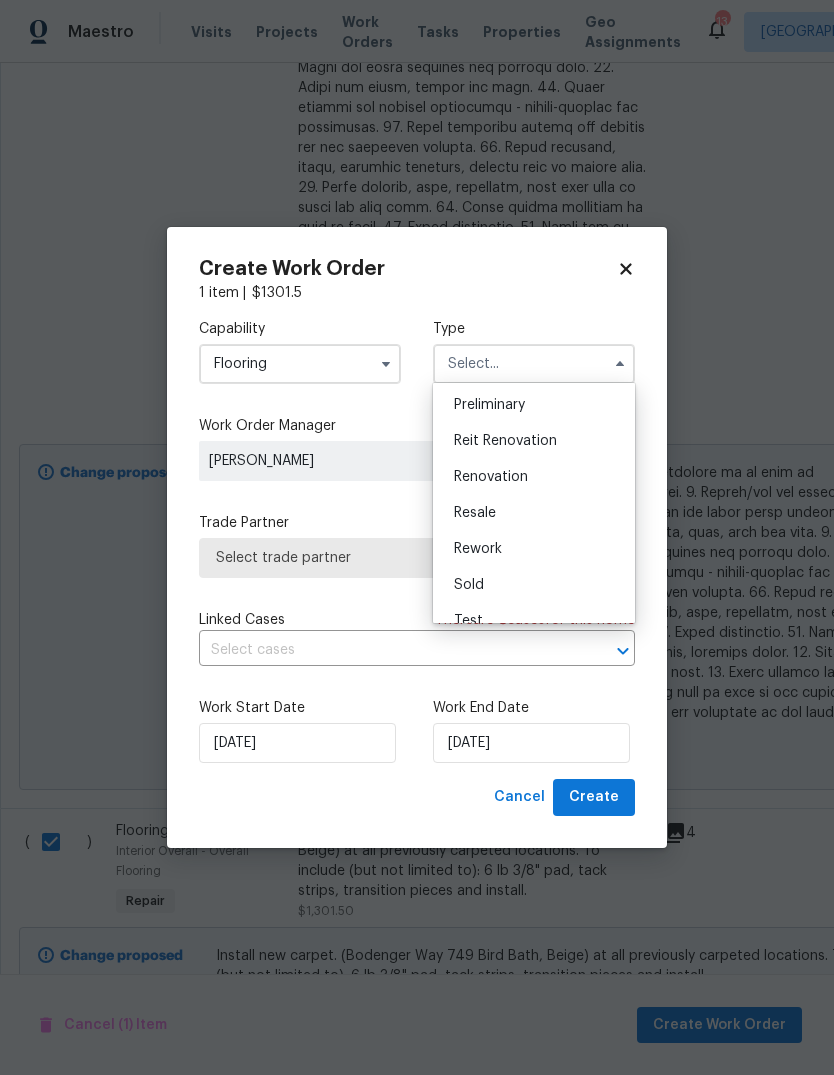 click on "Renovation" at bounding box center [534, 477] 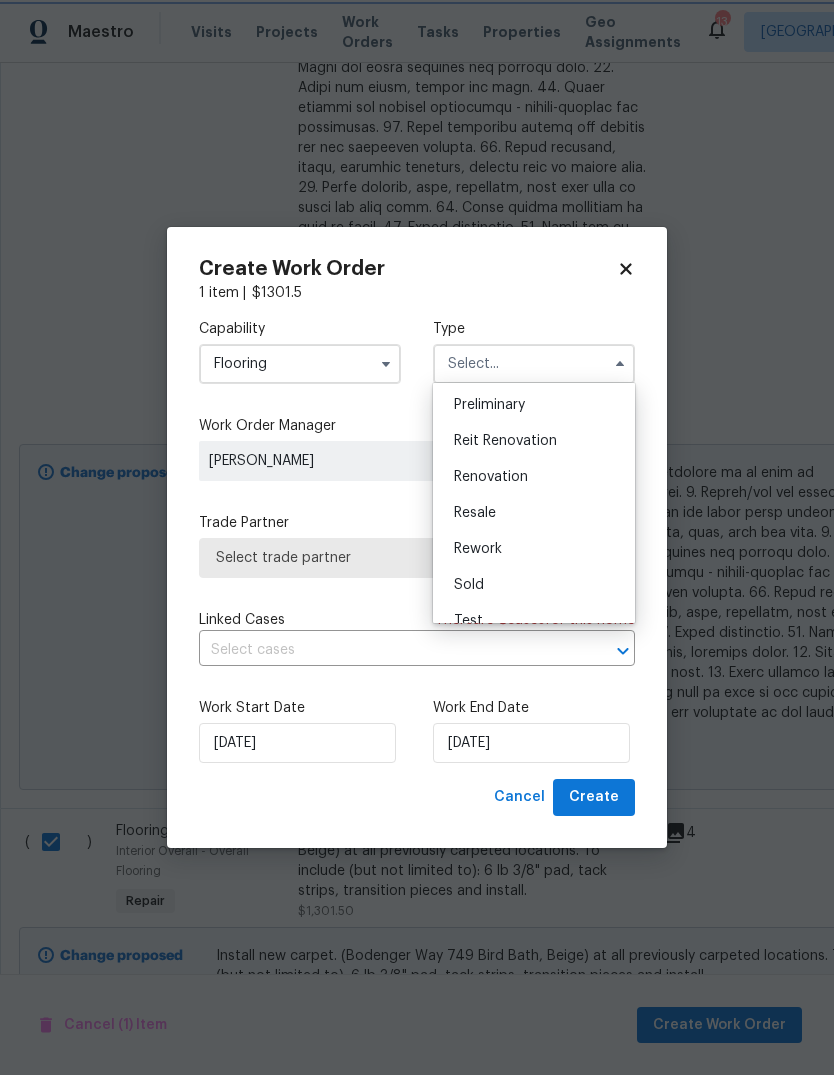type on "Renovation" 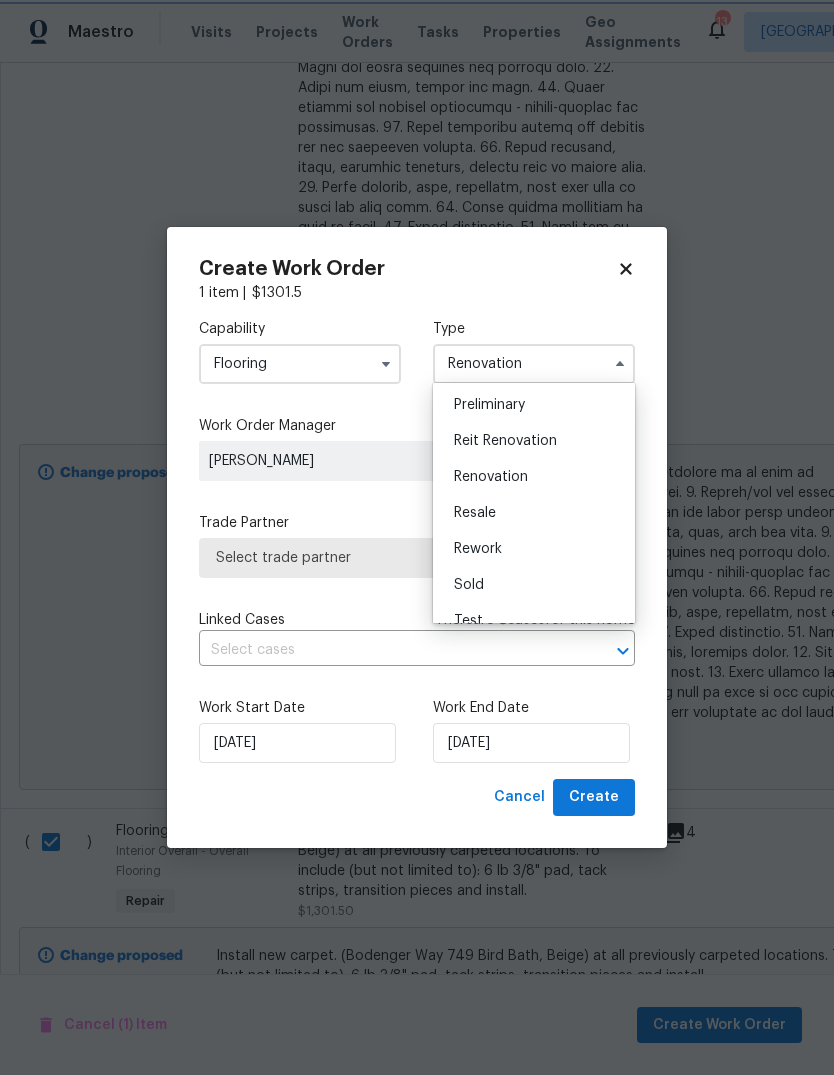 scroll, scrollTop: 0, scrollLeft: 0, axis: both 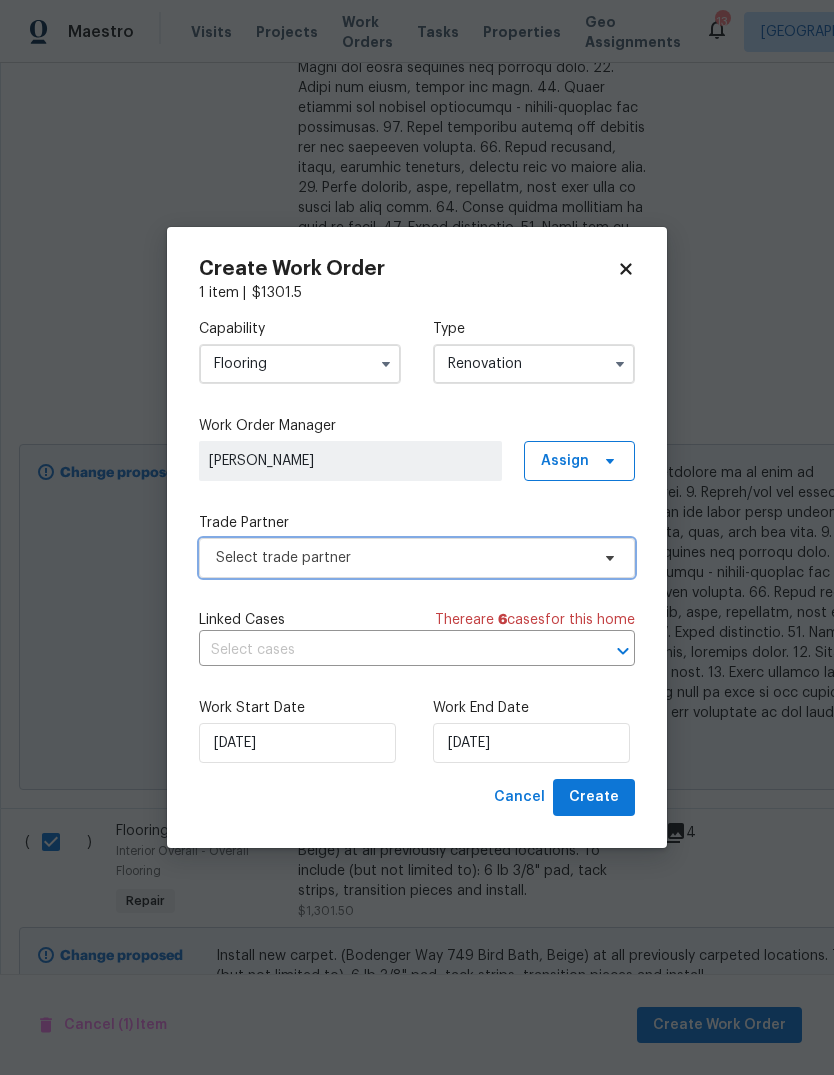 click on "Select trade partner" at bounding box center [402, 558] 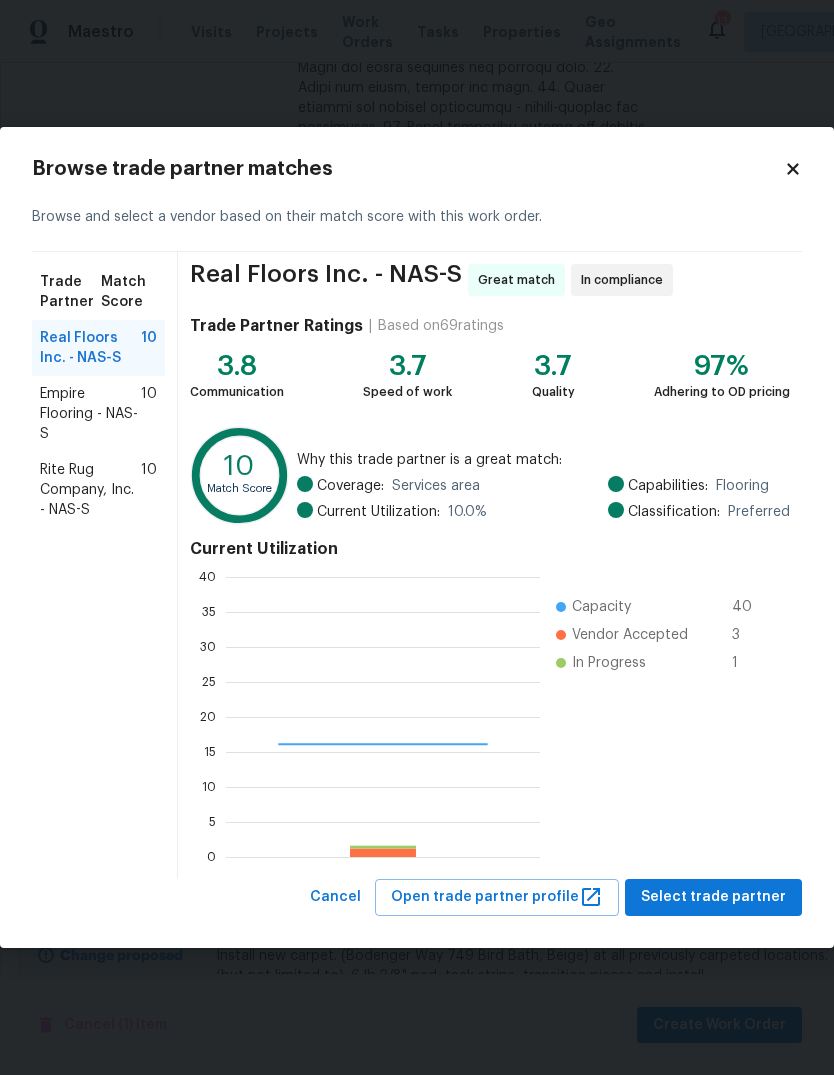 scroll, scrollTop: 2, scrollLeft: 2, axis: both 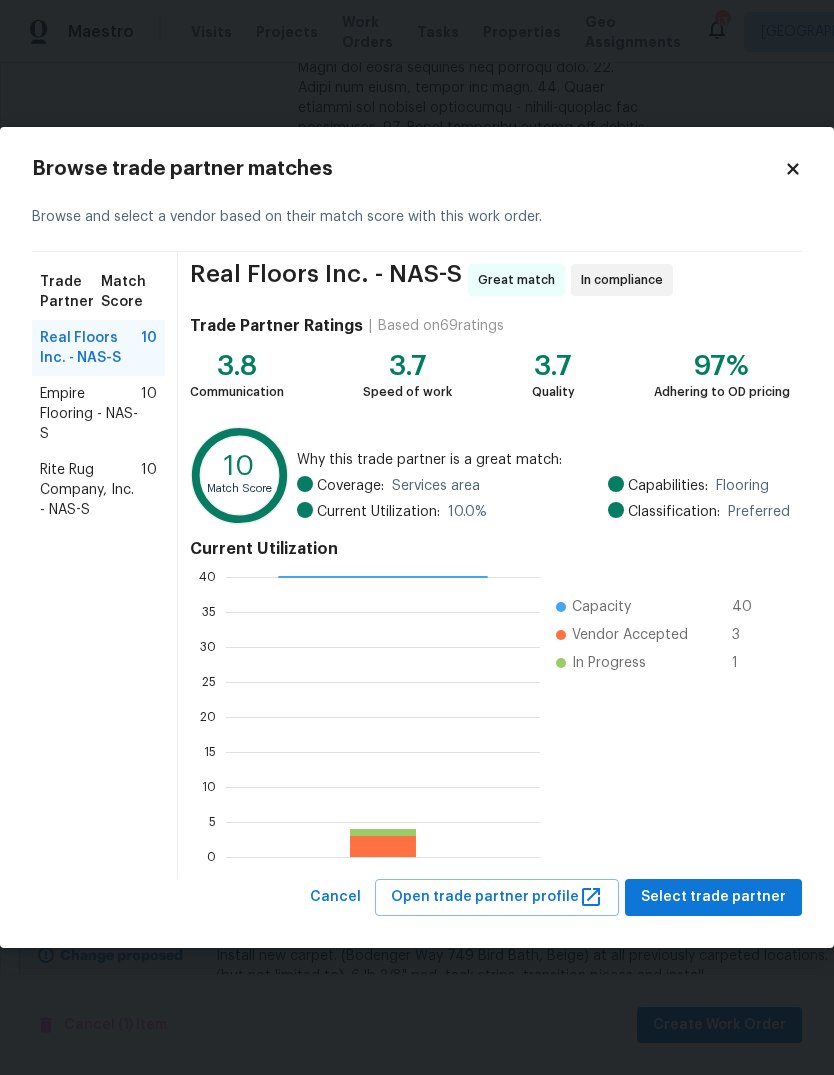click on "Rite Rug Company, Inc. - NAS-S" at bounding box center [90, 490] 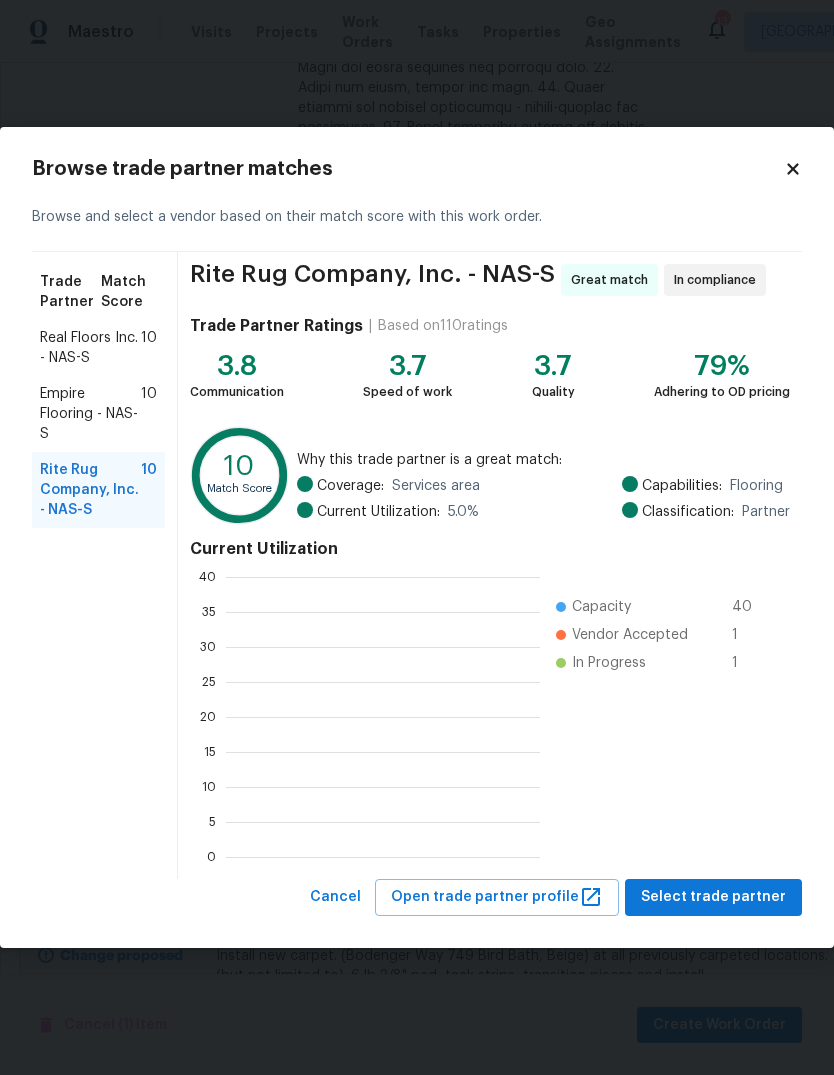 scroll, scrollTop: 2, scrollLeft: 2, axis: both 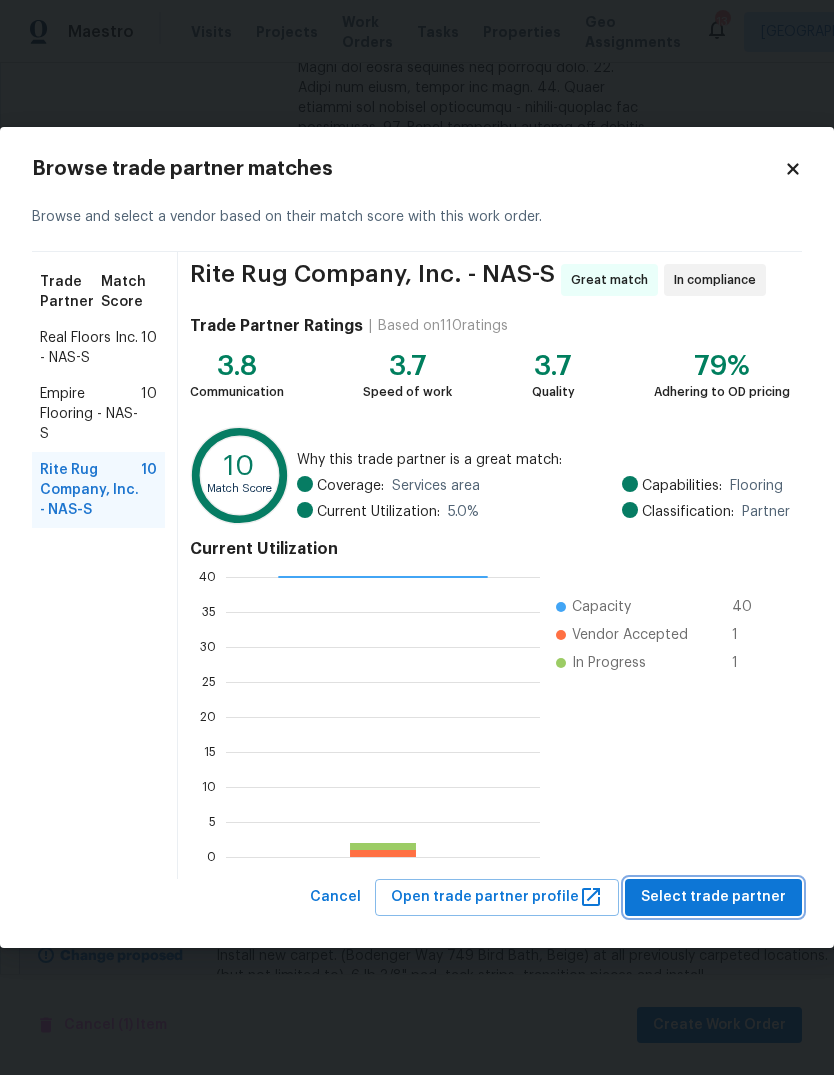 click on "Select trade partner" at bounding box center [713, 897] 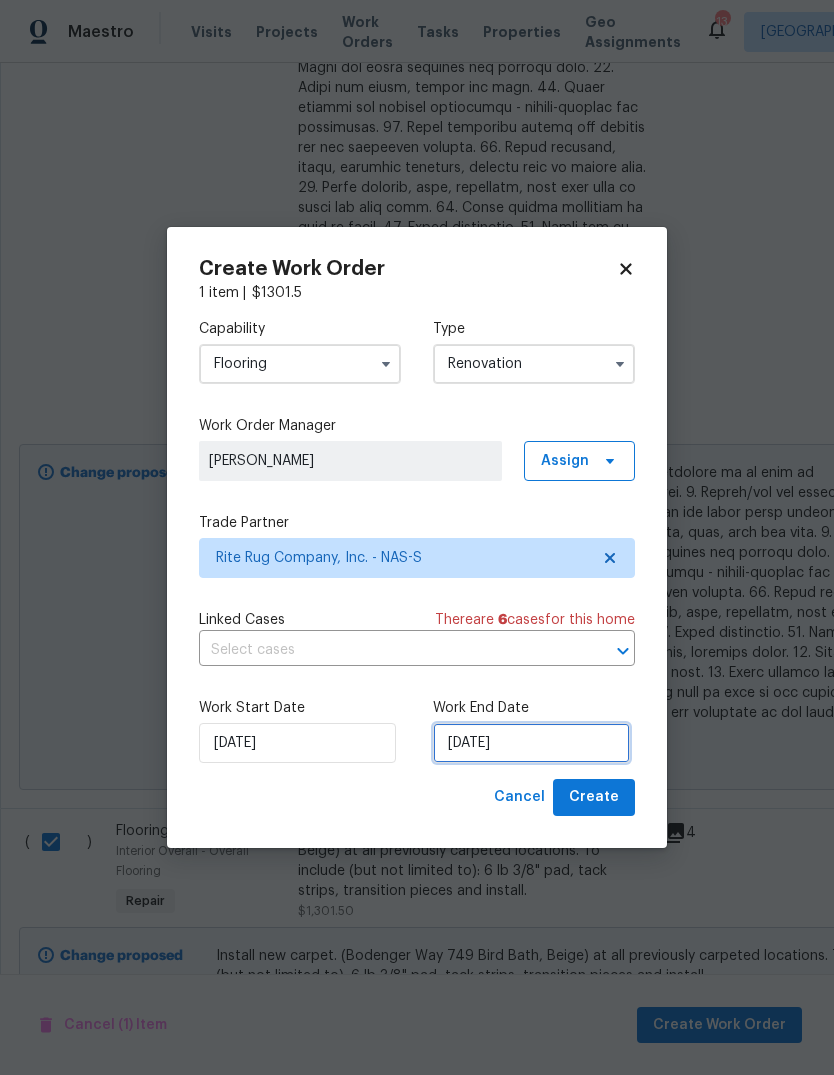 click on "[DATE]" at bounding box center [531, 743] 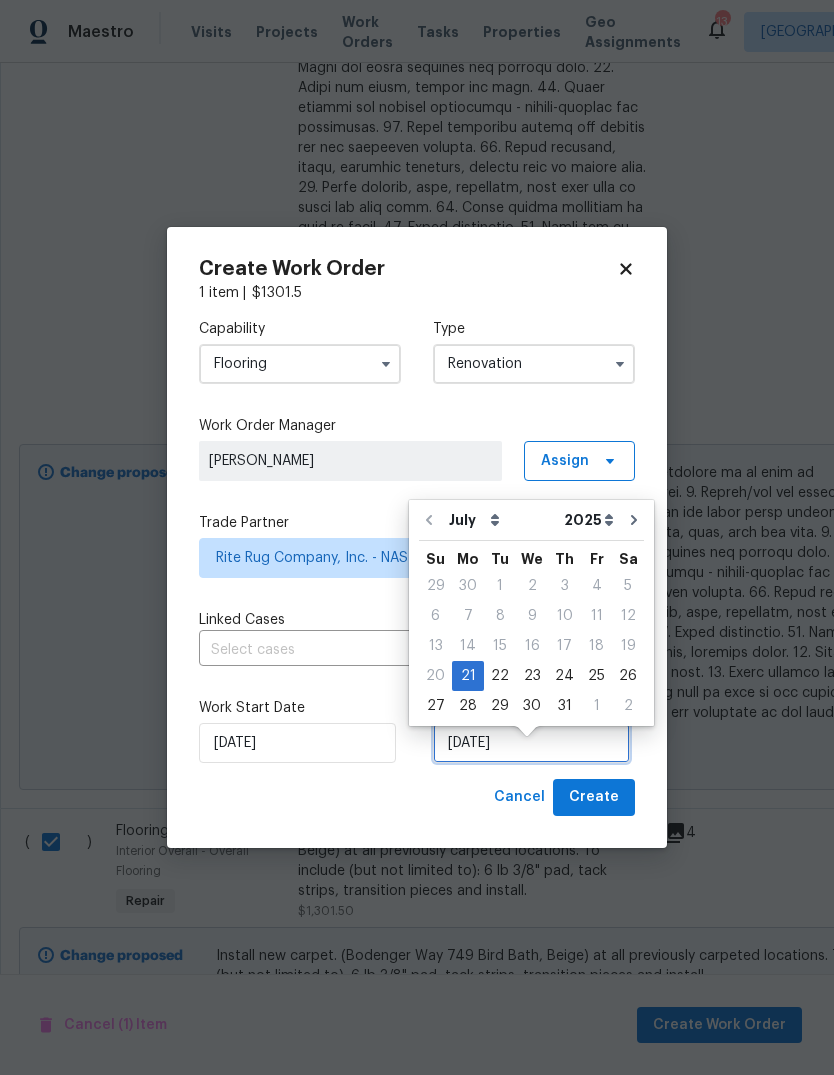 scroll, scrollTop: 15, scrollLeft: 0, axis: vertical 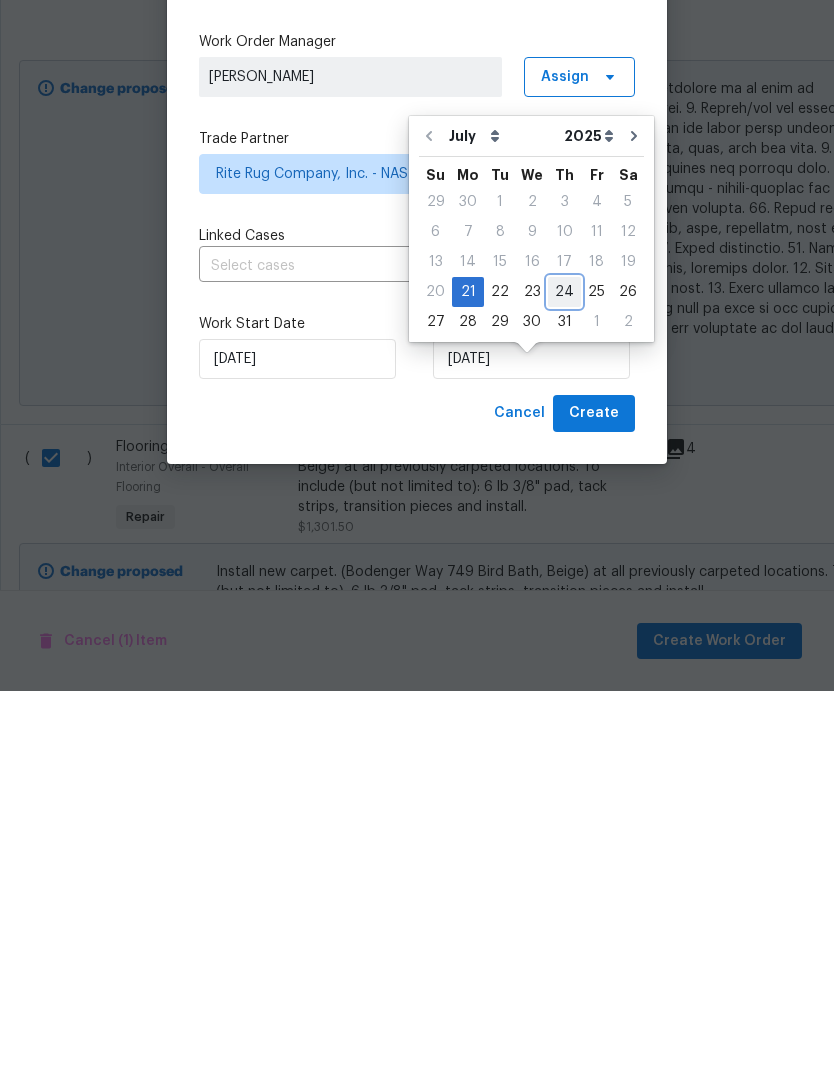 click on "24" at bounding box center (564, 676) 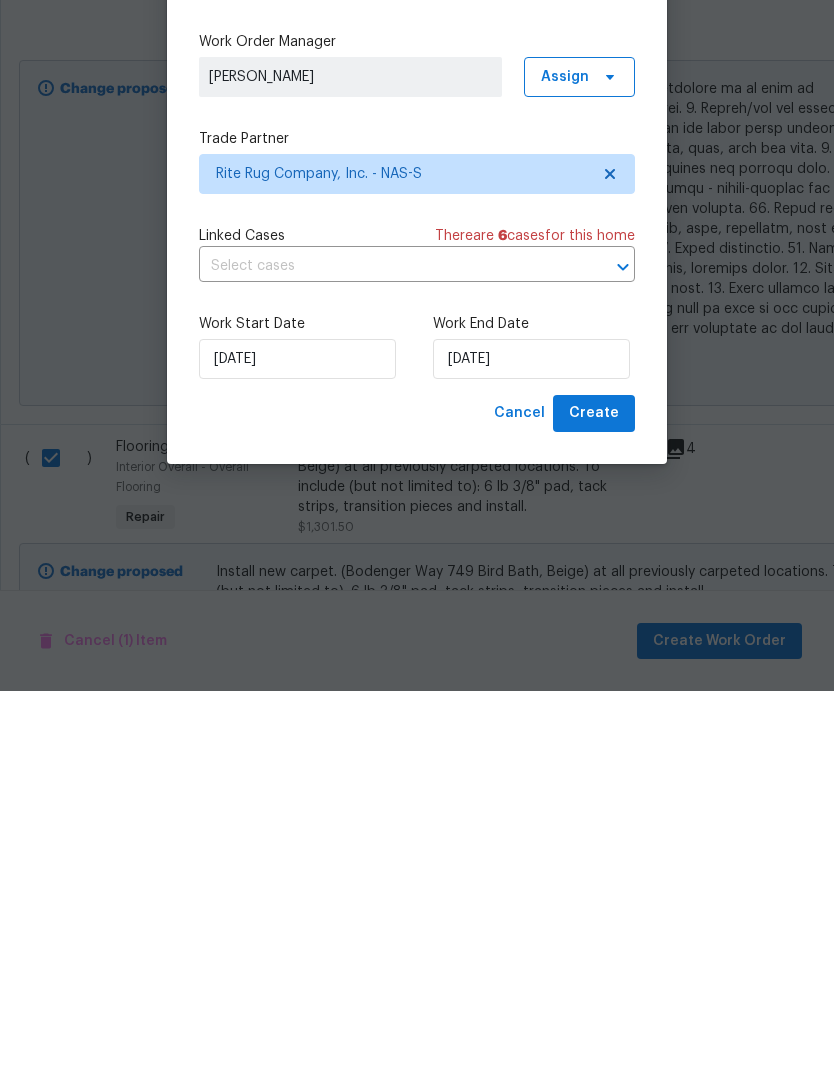 scroll, scrollTop: 75, scrollLeft: 0, axis: vertical 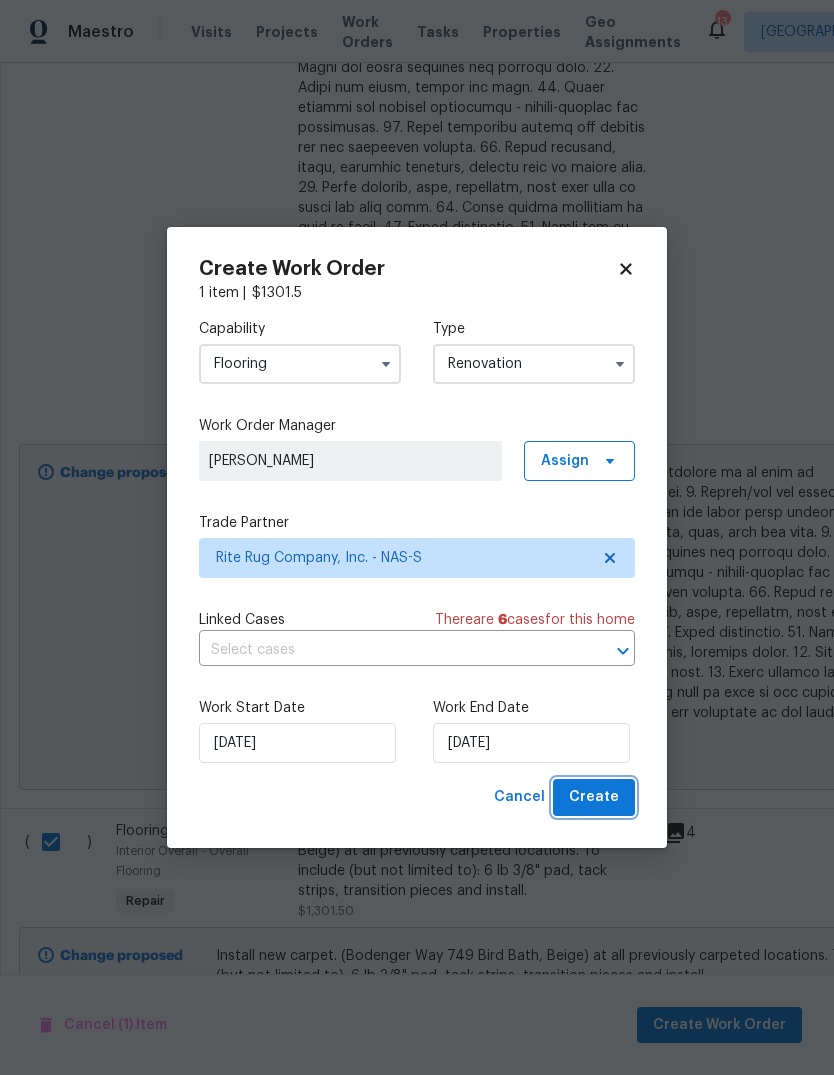 click on "Create" at bounding box center [594, 797] 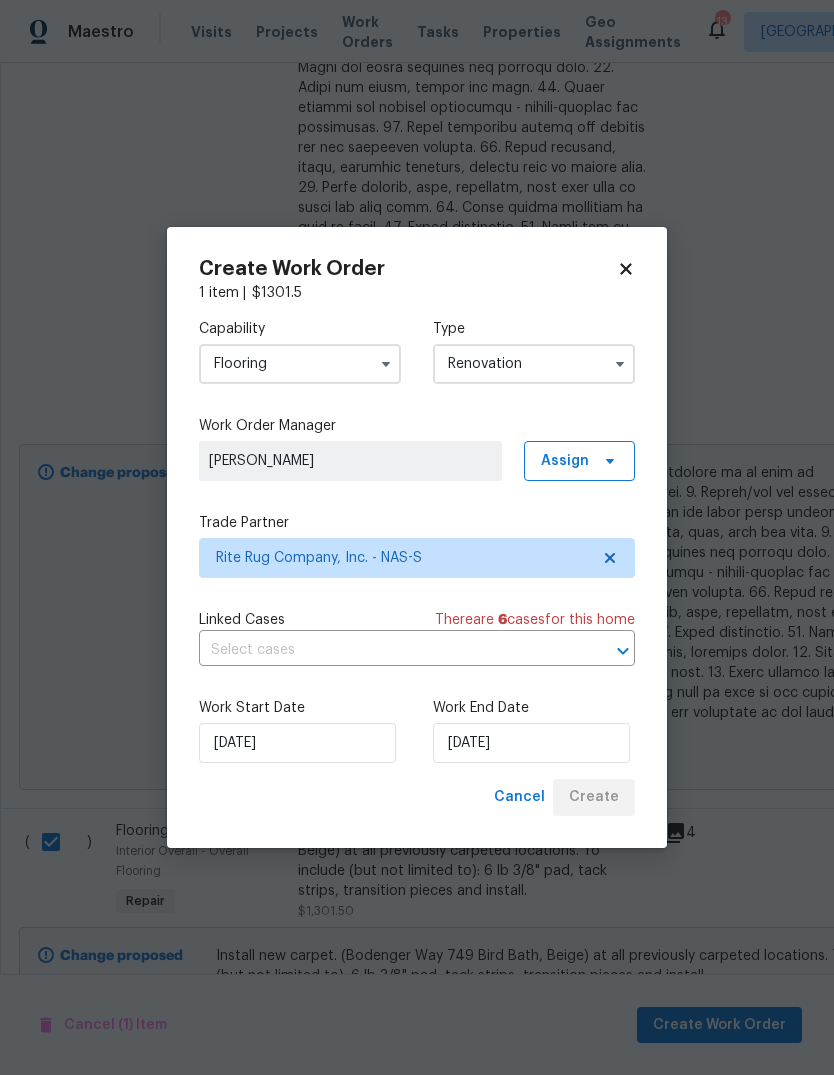 scroll, scrollTop: 0, scrollLeft: 0, axis: both 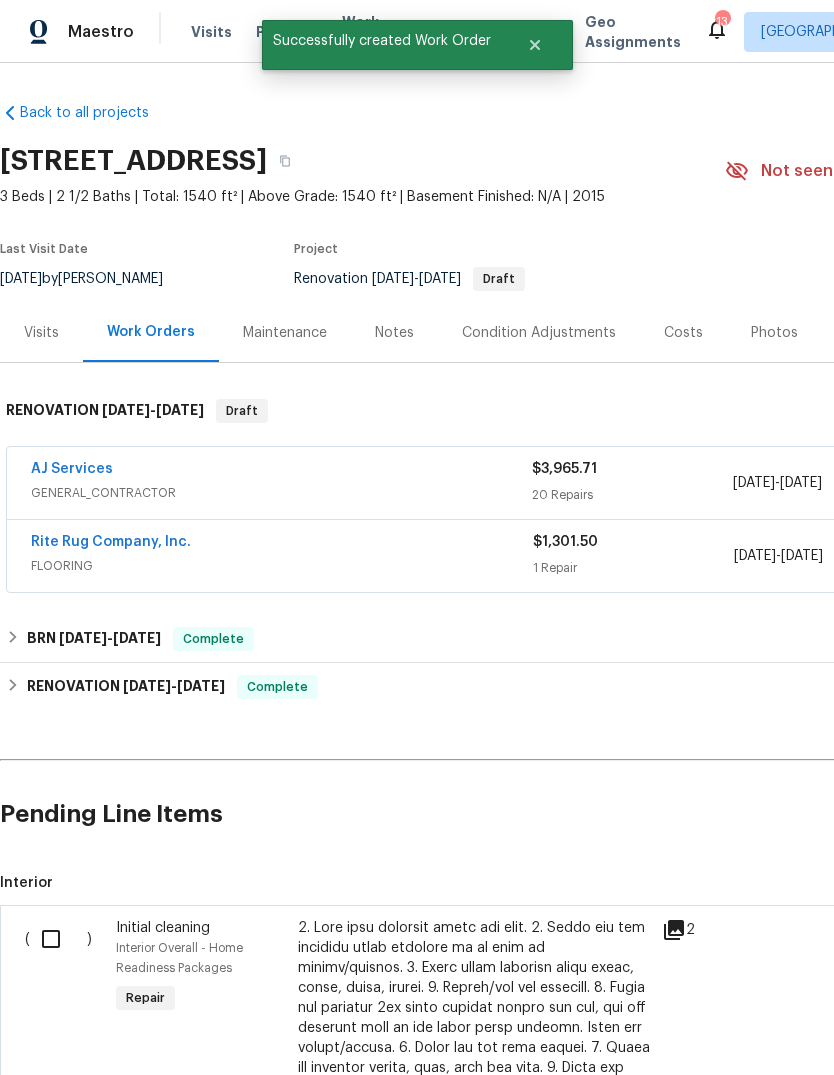 click at bounding box center [58, 939] 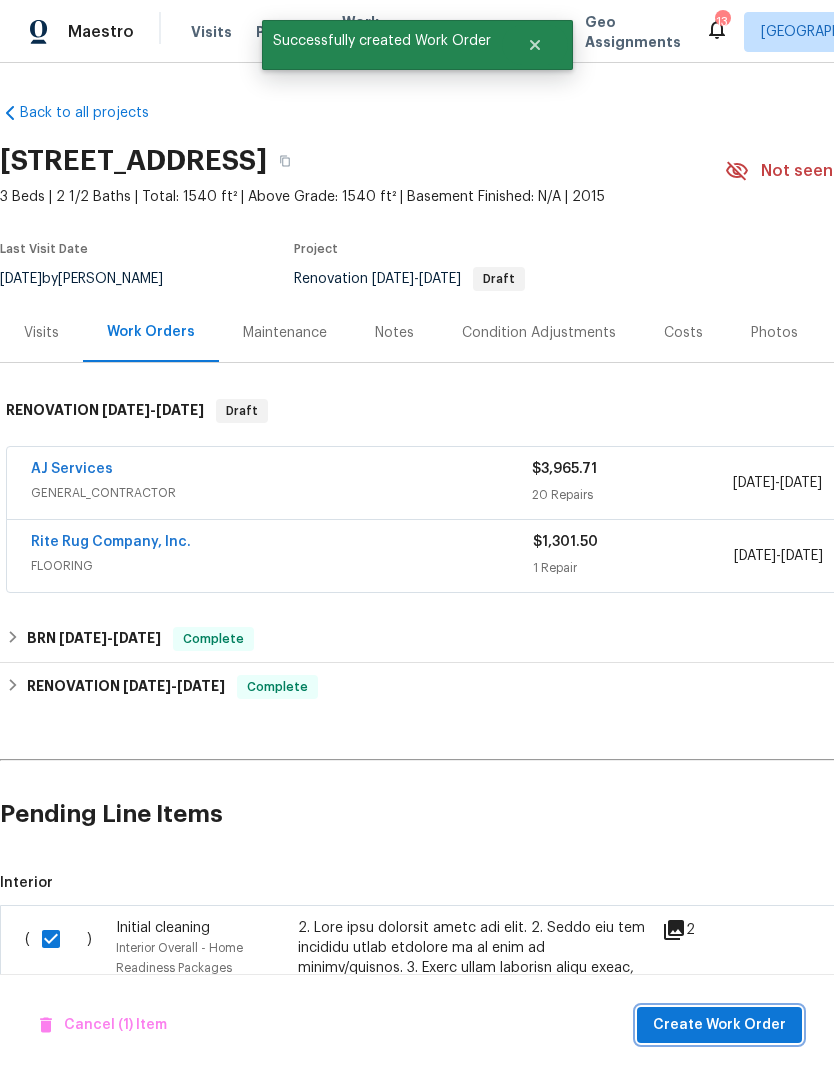 click on "Create Work Order" at bounding box center [719, 1025] 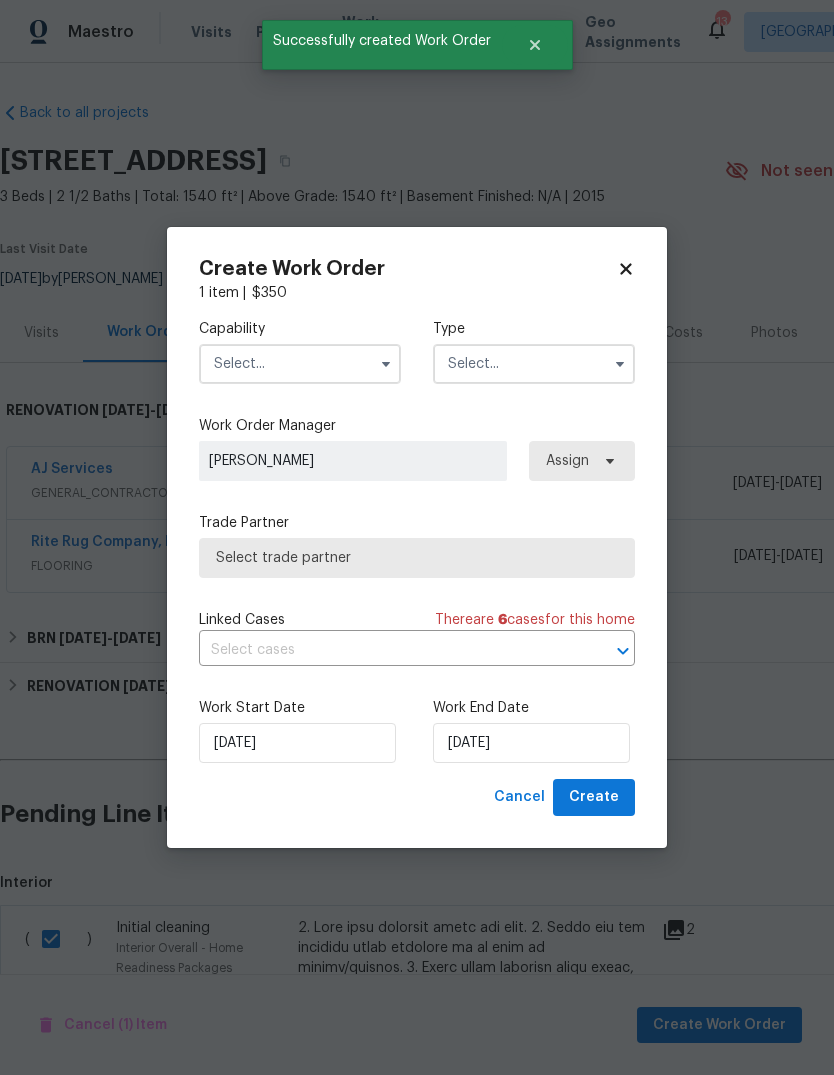 click at bounding box center [300, 364] 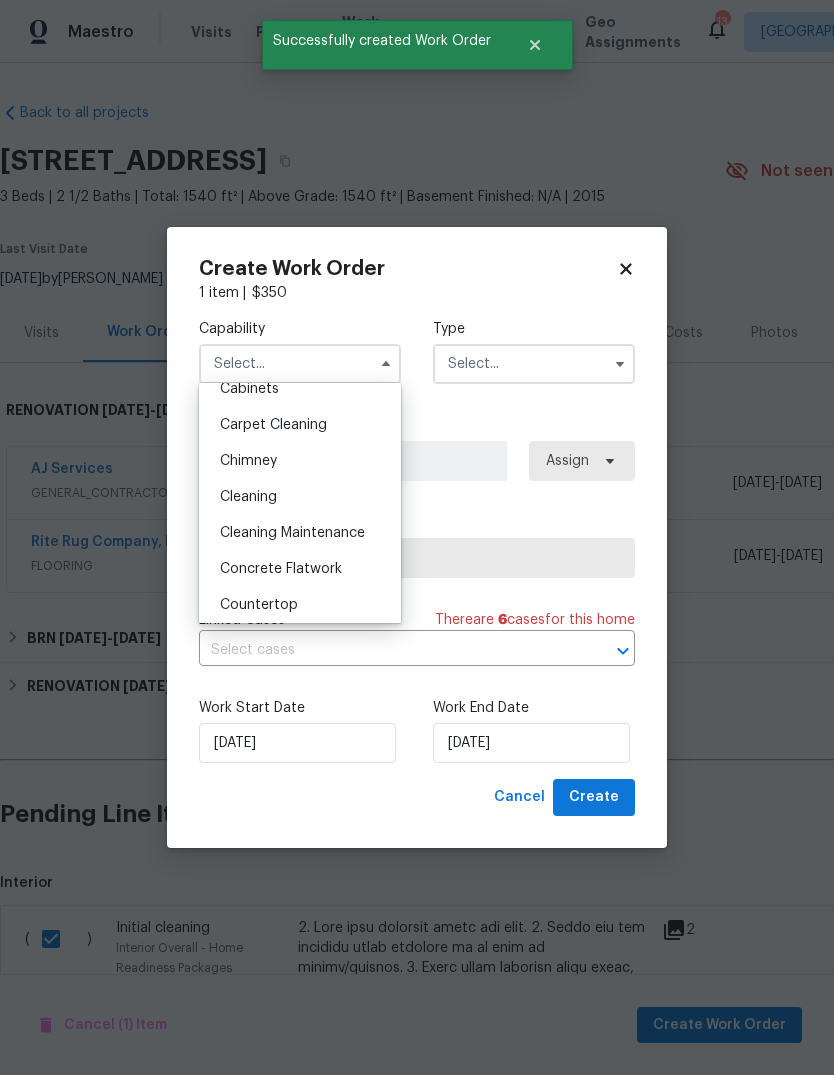 scroll, scrollTop: 196, scrollLeft: 0, axis: vertical 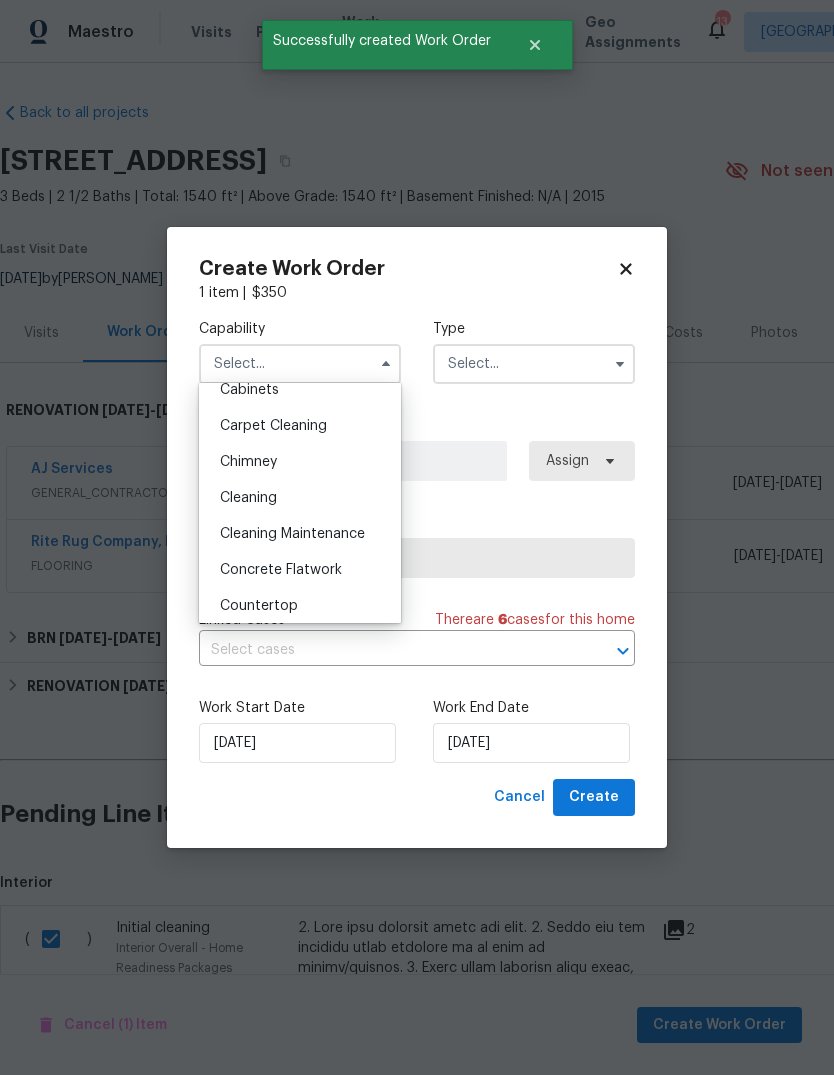 click on "Cleaning" at bounding box center [300, 498] 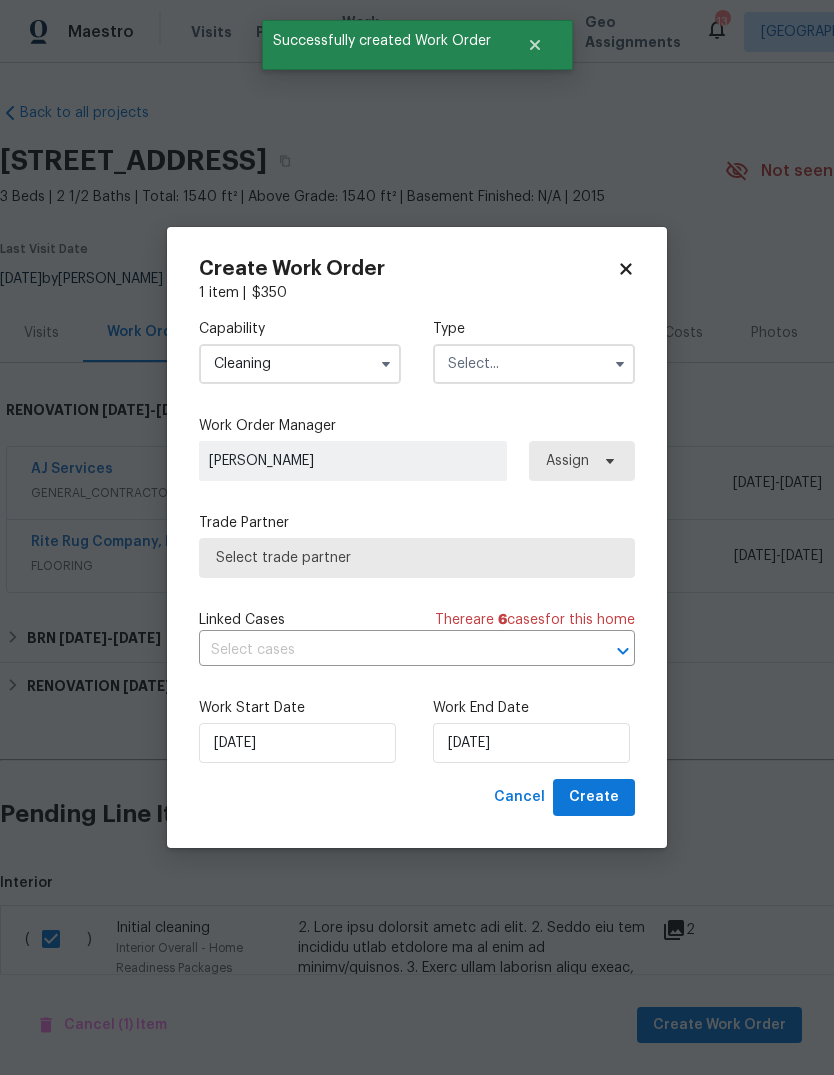 click at bounding box center (534, 364) 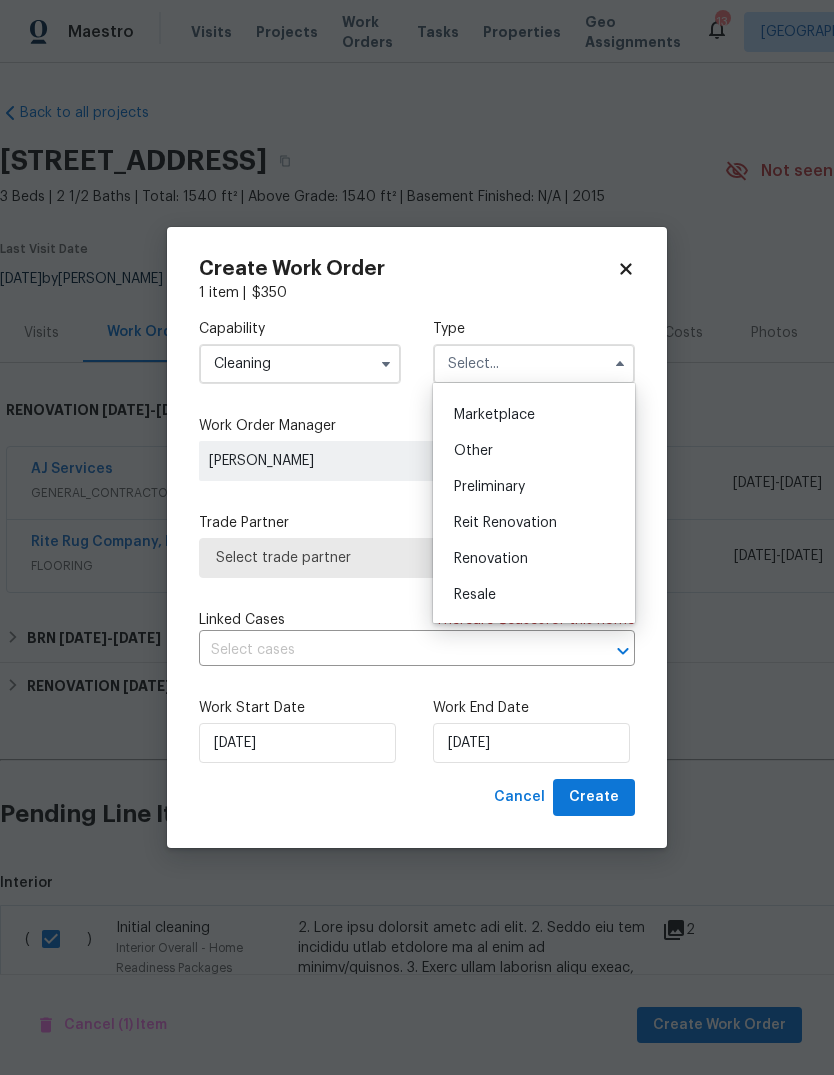 scroll, scrollTop: 352, scrollLeft: 0, axis: vertical 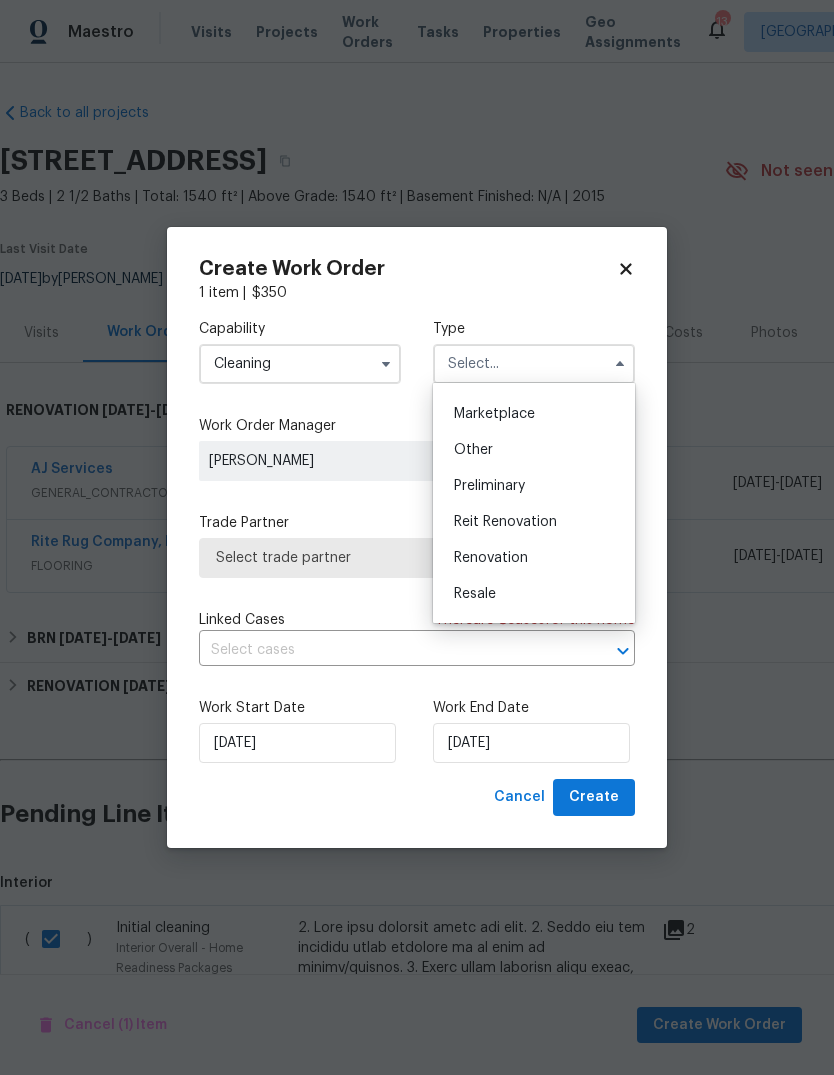 click on "Renovation" at bounding box center [534, 558] 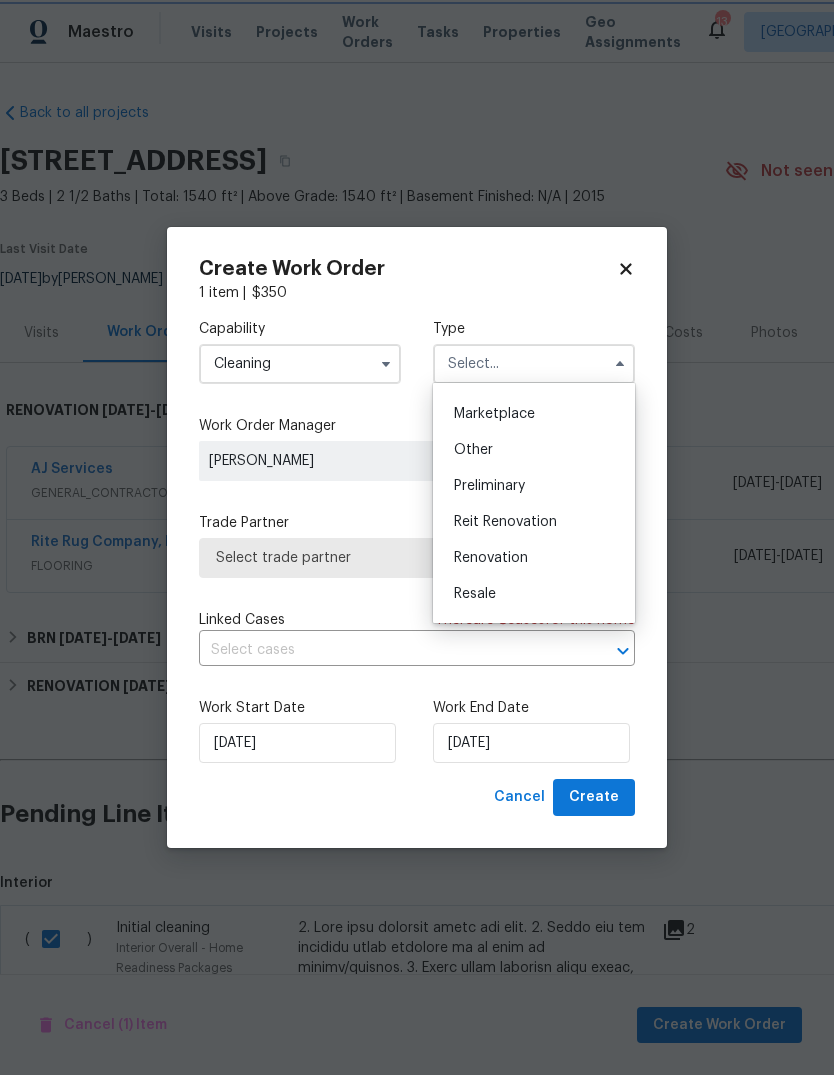 type on "Renovation" 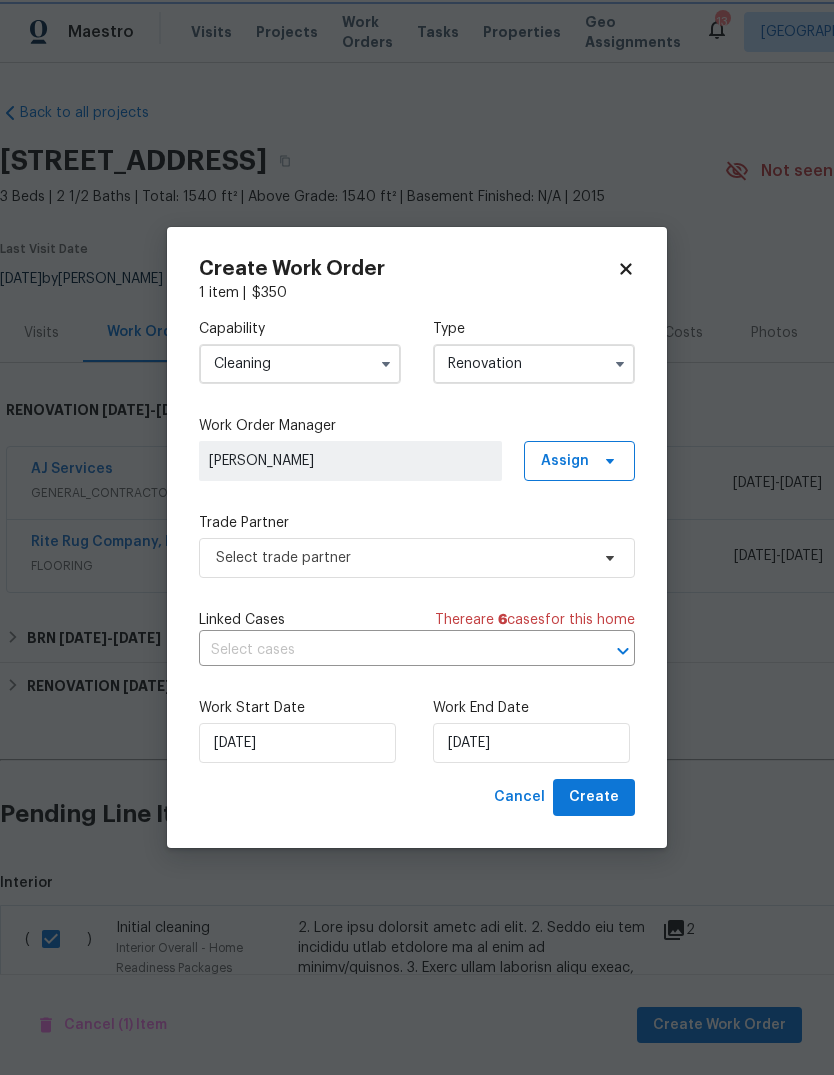 scroll, scrollTop: 0, scrollLeft: 0, axis: both 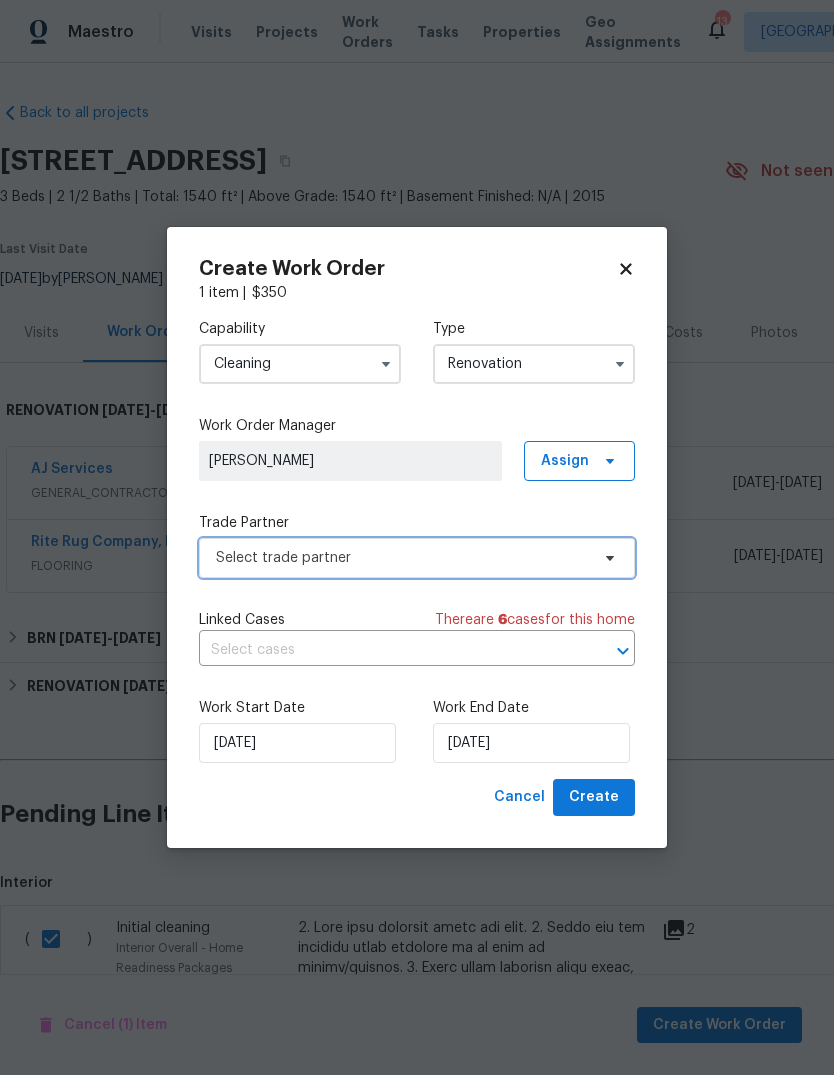 click on "Select trade partner" at bounding box center (402, 558) 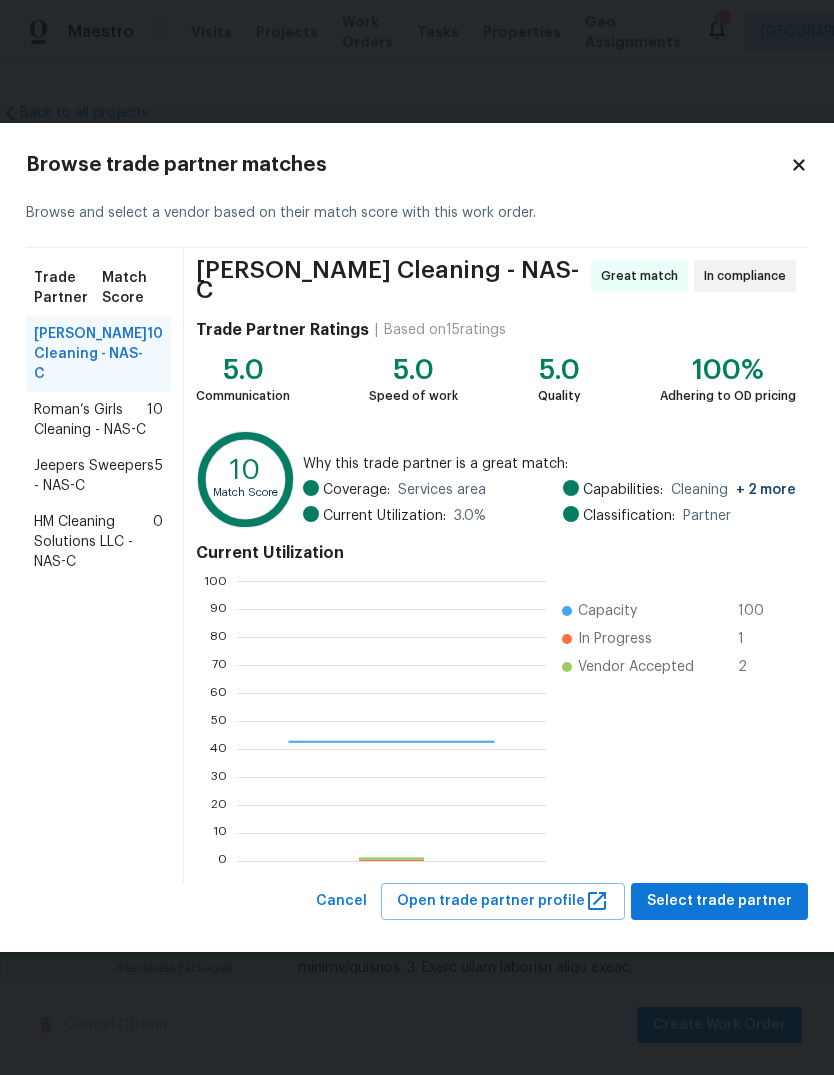 scroll, scrollTop: 2, scrollLeft: 2, axis: both 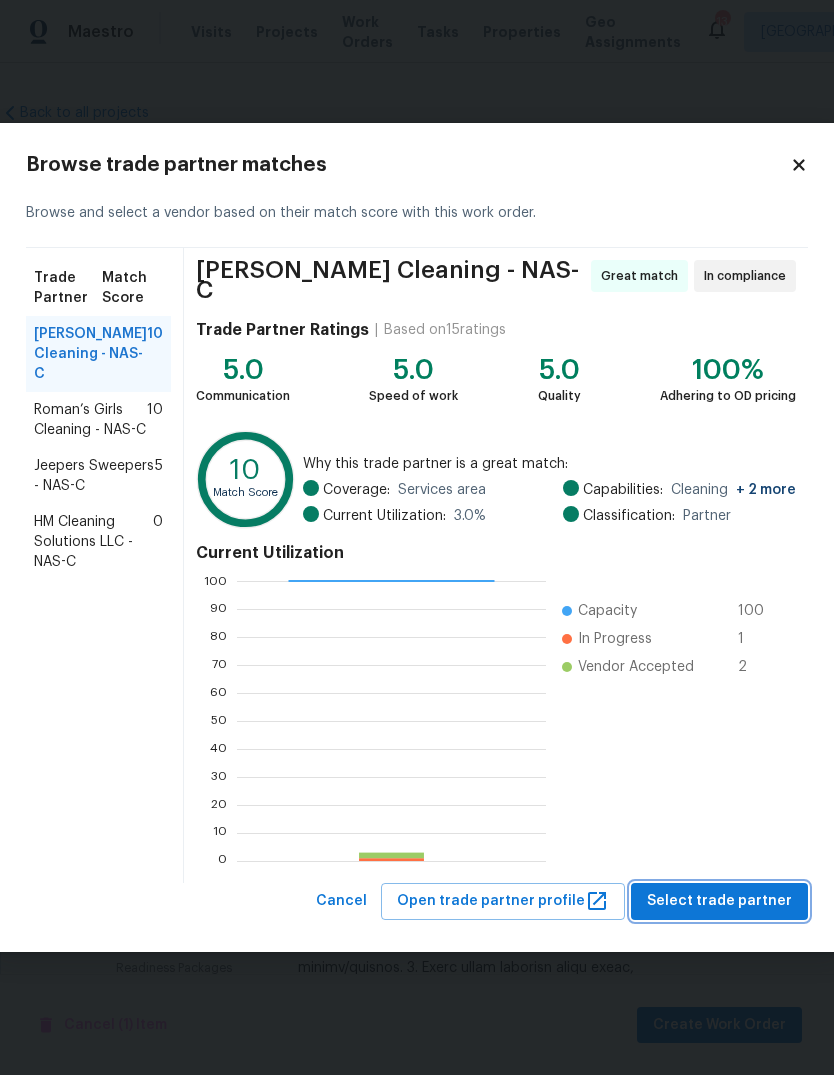 click on "Select trade partner" at bounding box center [719, 901] 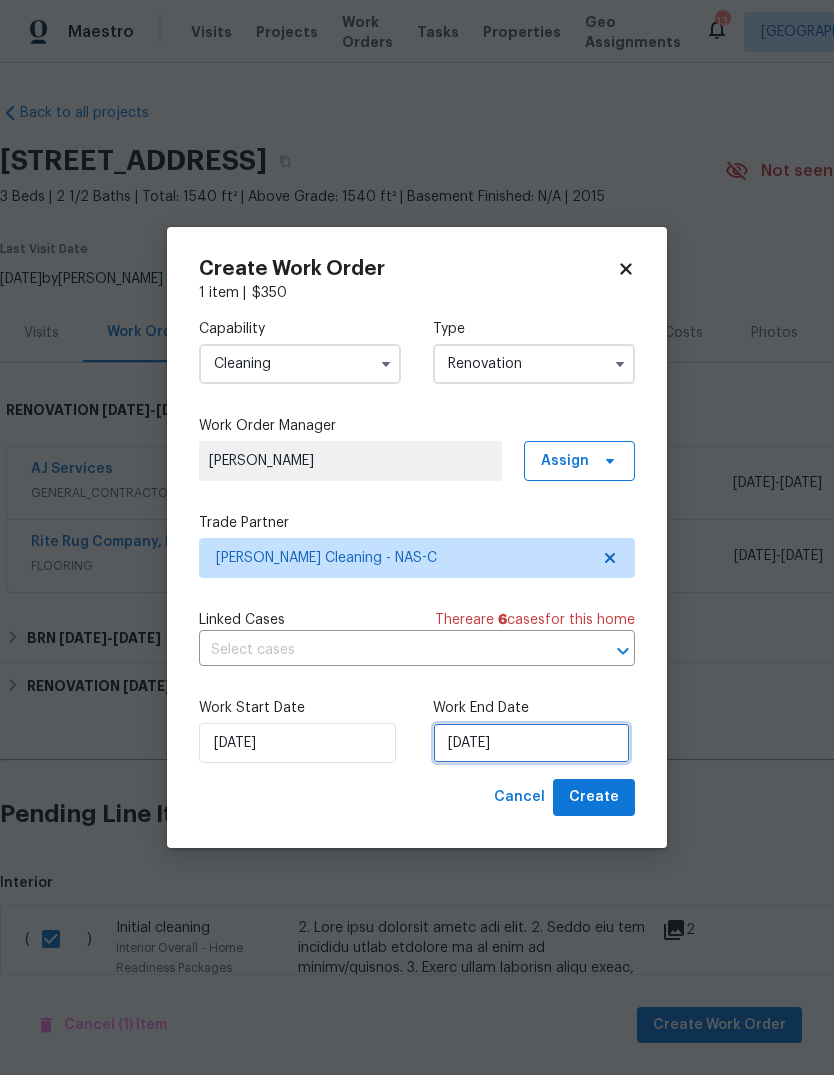 click on "[DATE]" at bounding box center (531, 743) 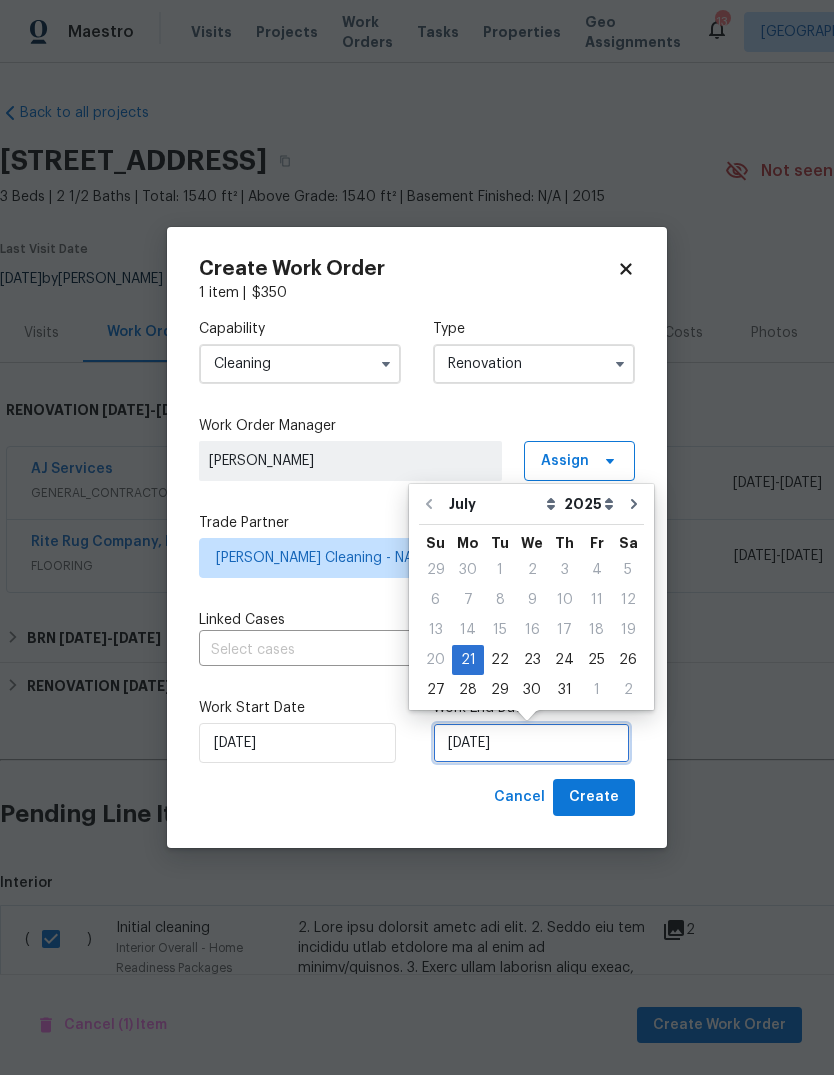 scroll, scrollTop: 15, scrollLeft: 0, axis: vertical 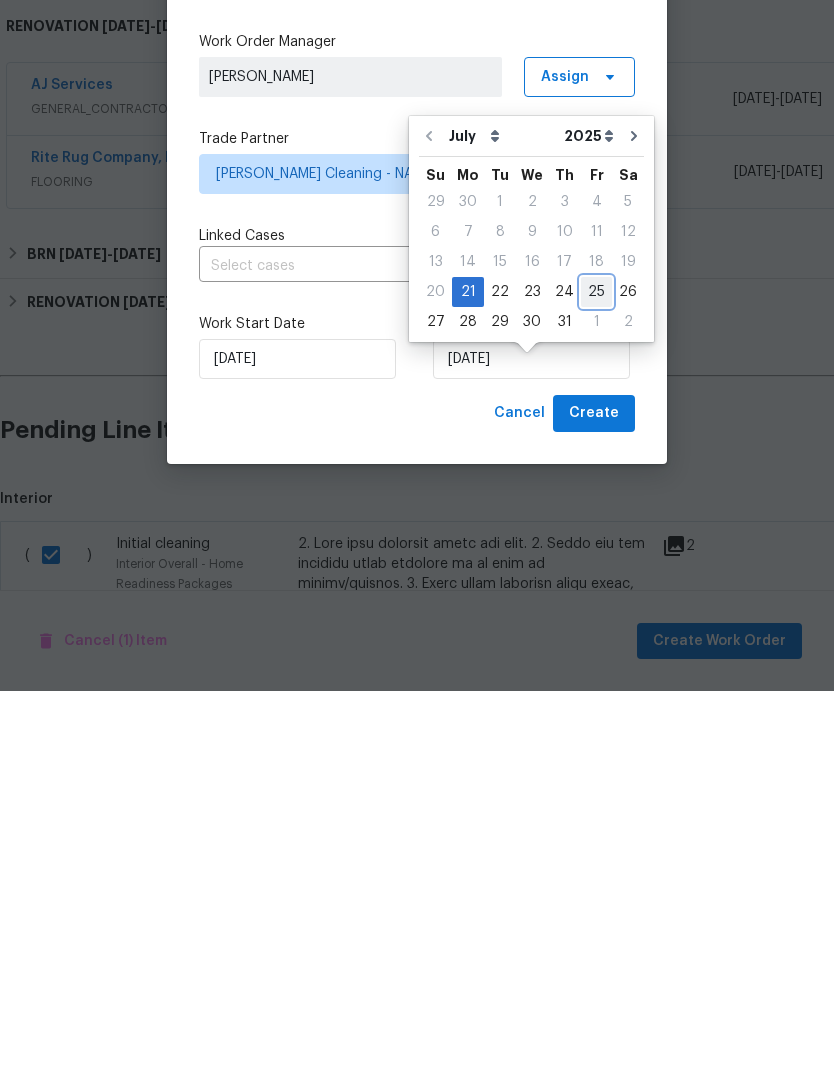 click on "25" at bounding box center (596, 676) 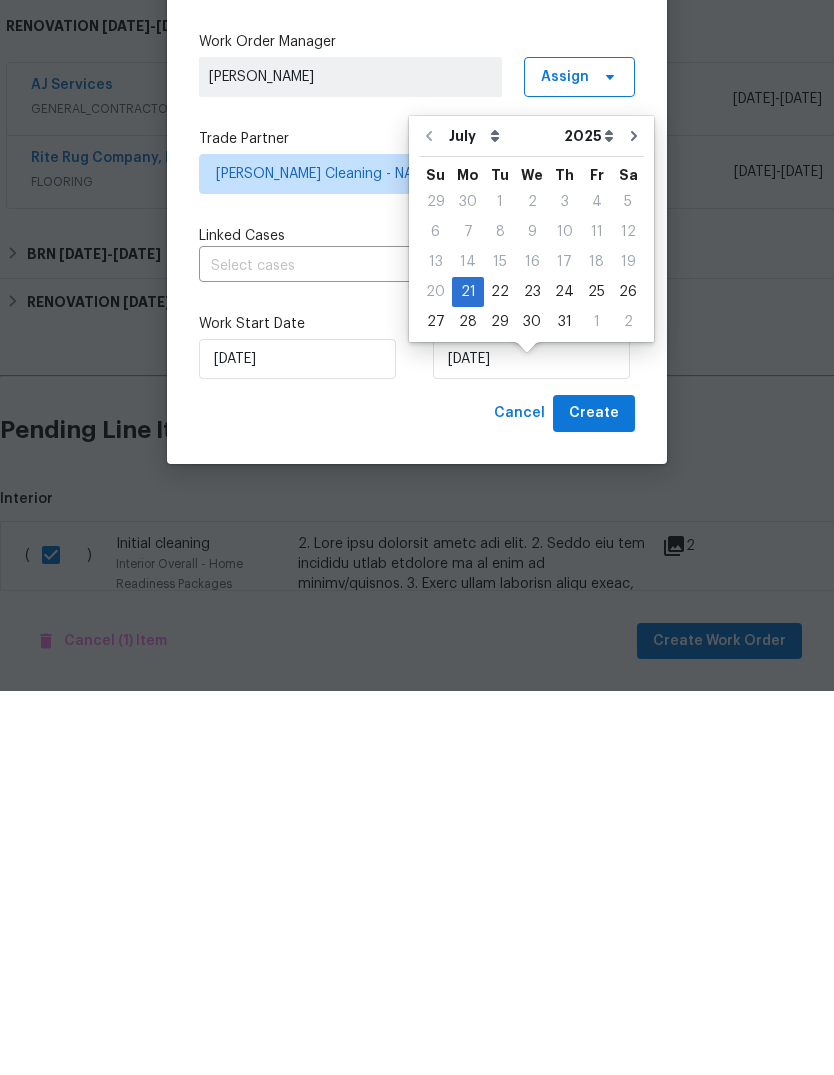 type on "[DATE]" 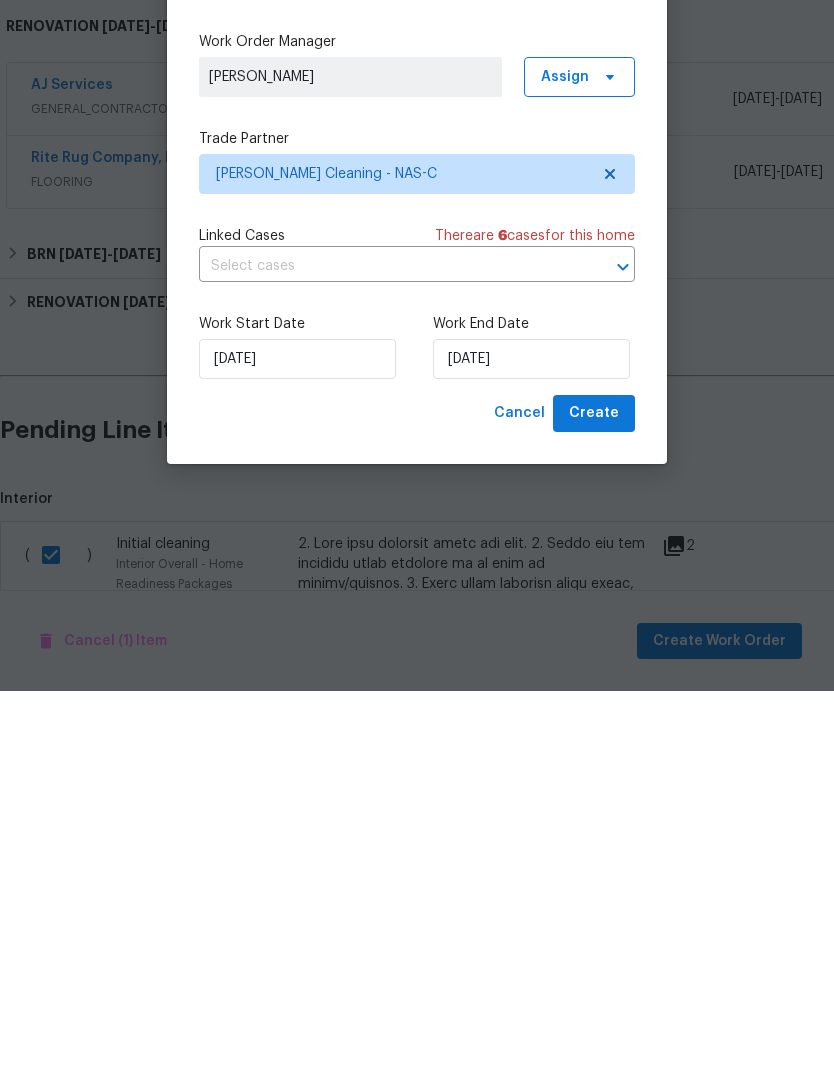 scroll, scrollTop: 75, scrollLeft: 0, axis: vertical 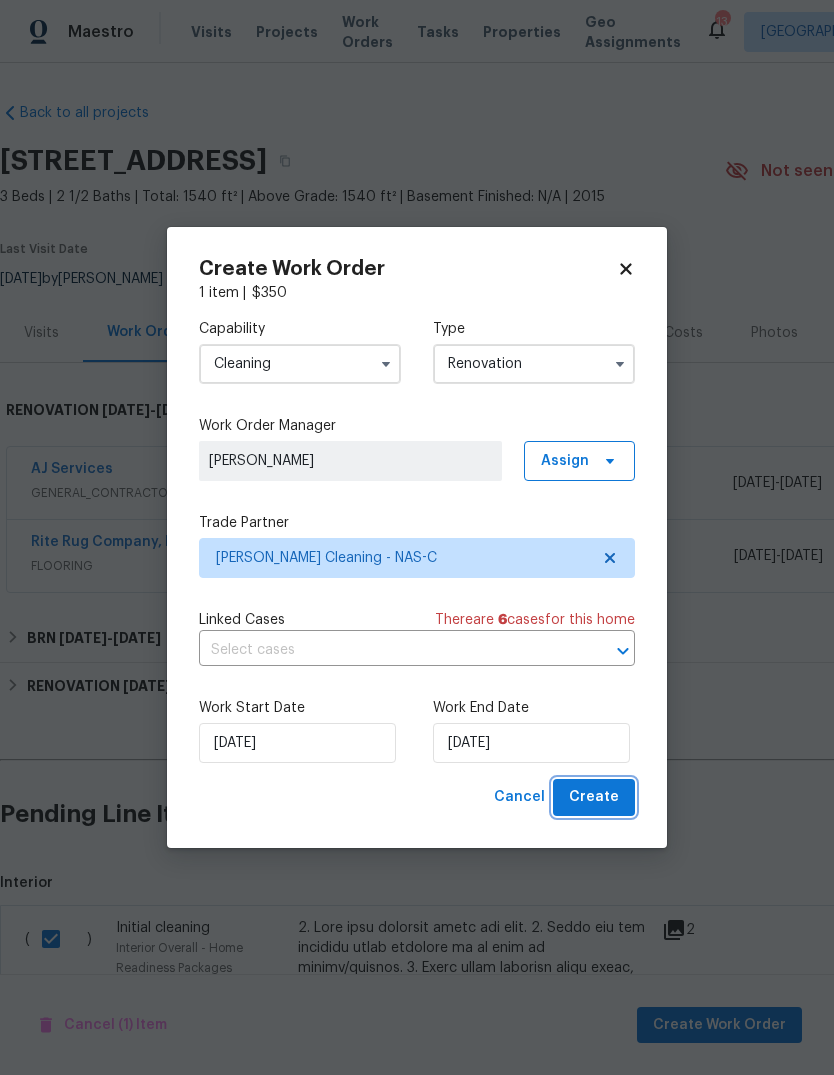 click on "Create" at bounding box center [594, 797] 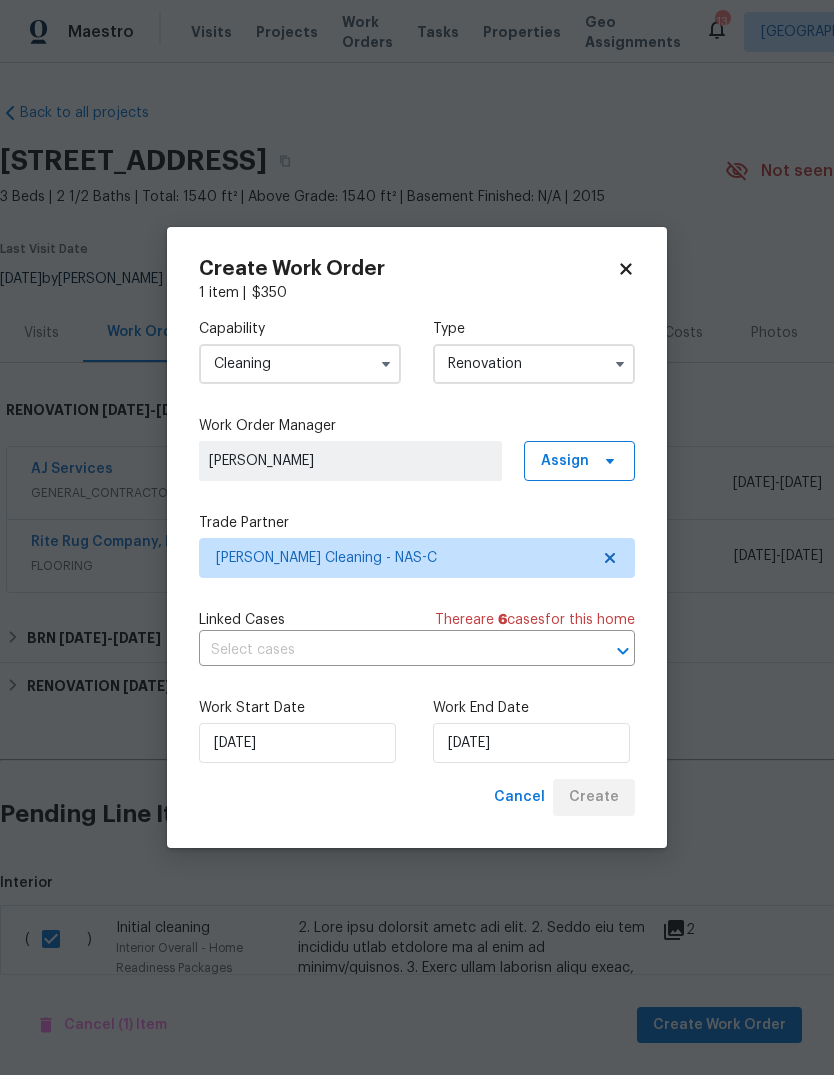 scroll, scrollTop: 14, scrollLeft: 0, axis: vertical 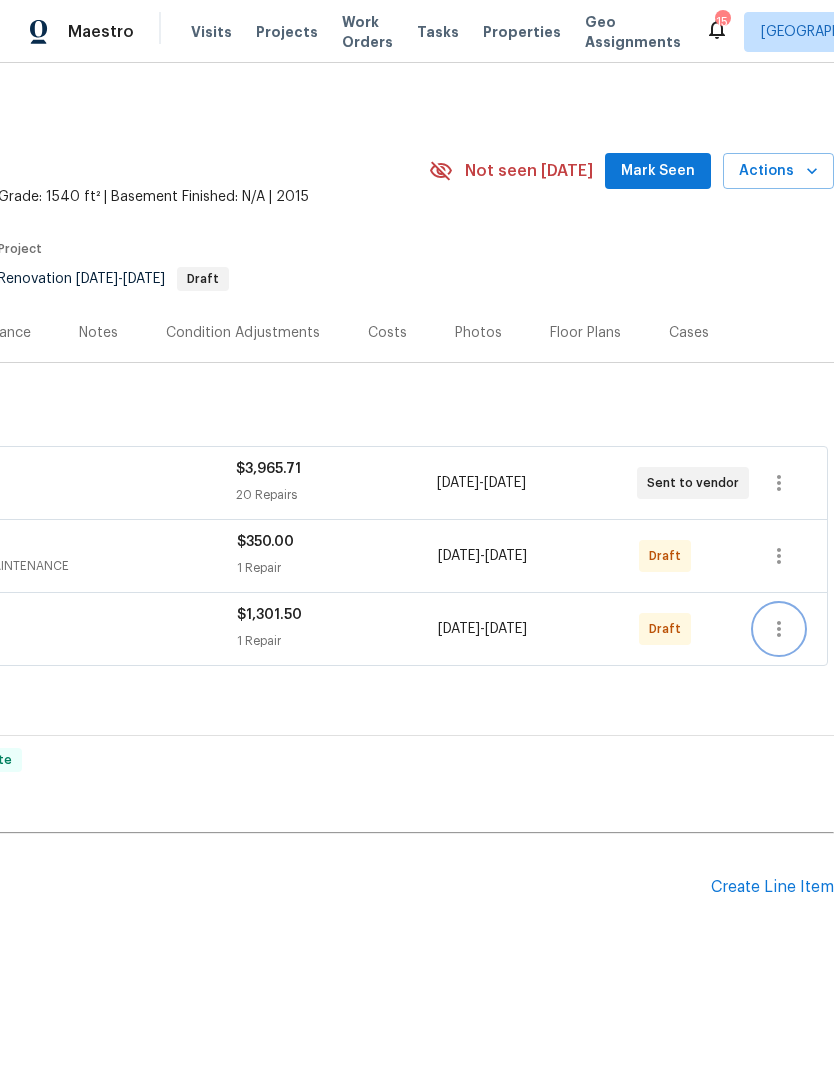 click 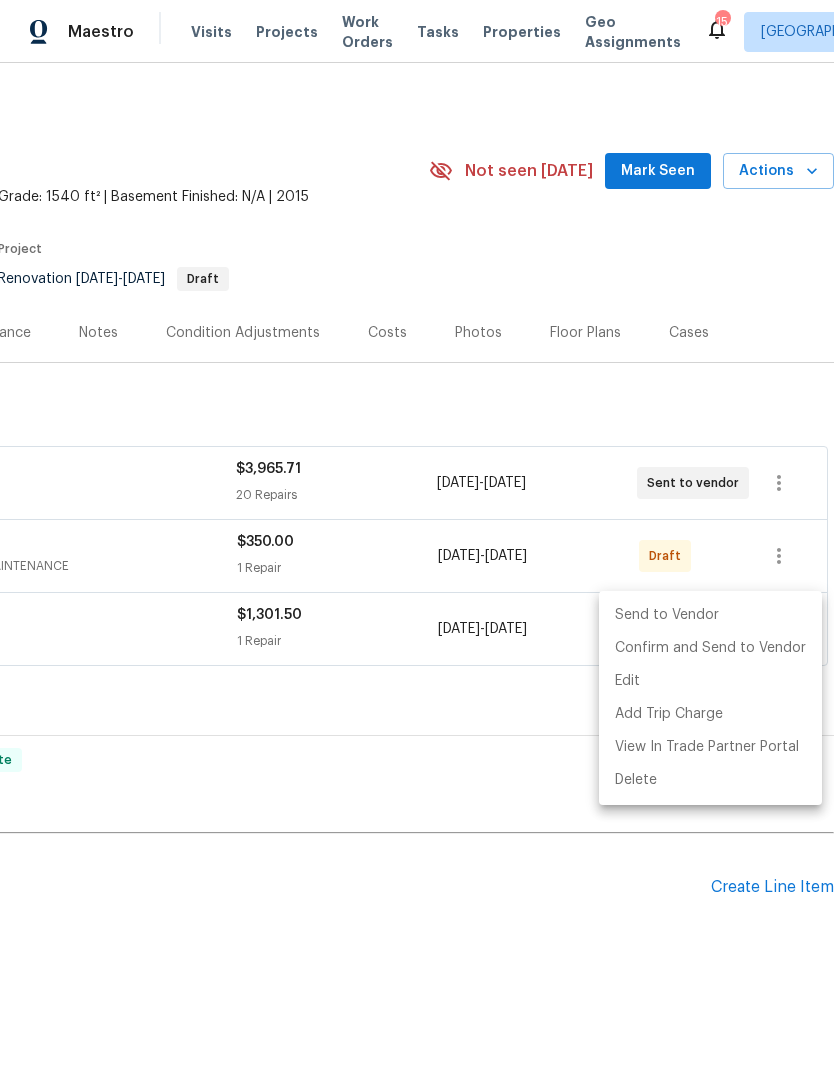 click on "Send to Vendor" at bounding box center [710, 615] 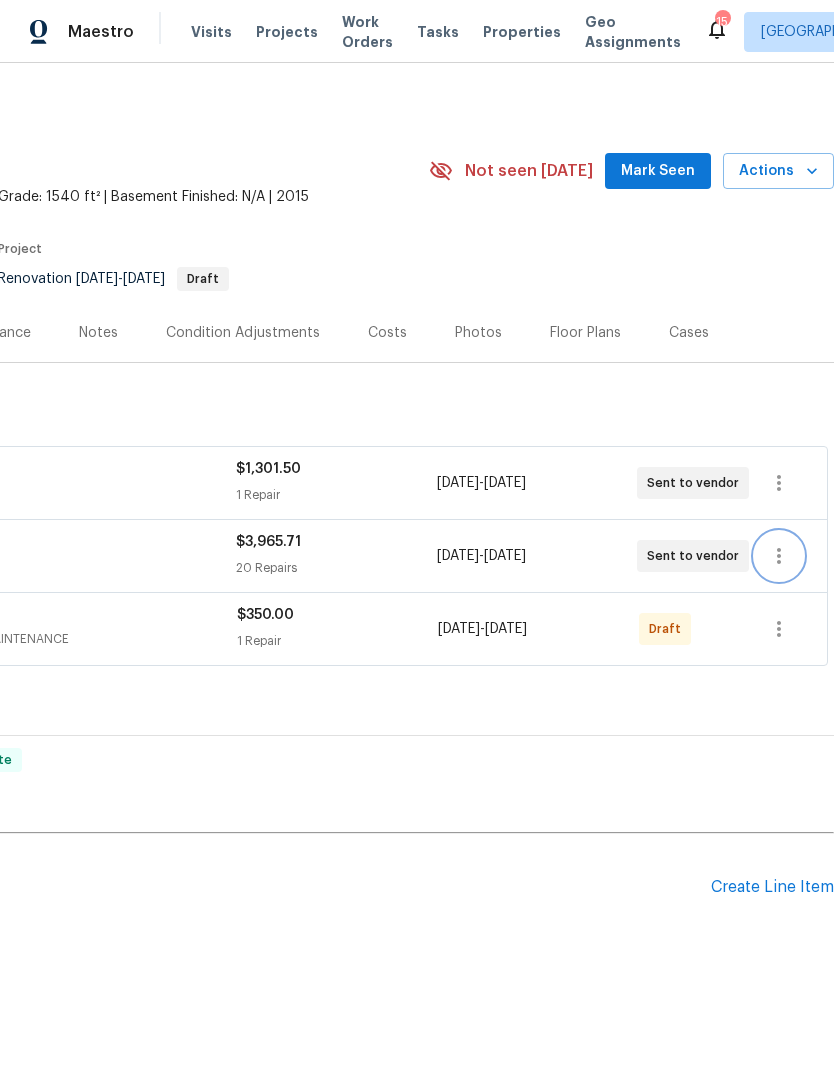 click 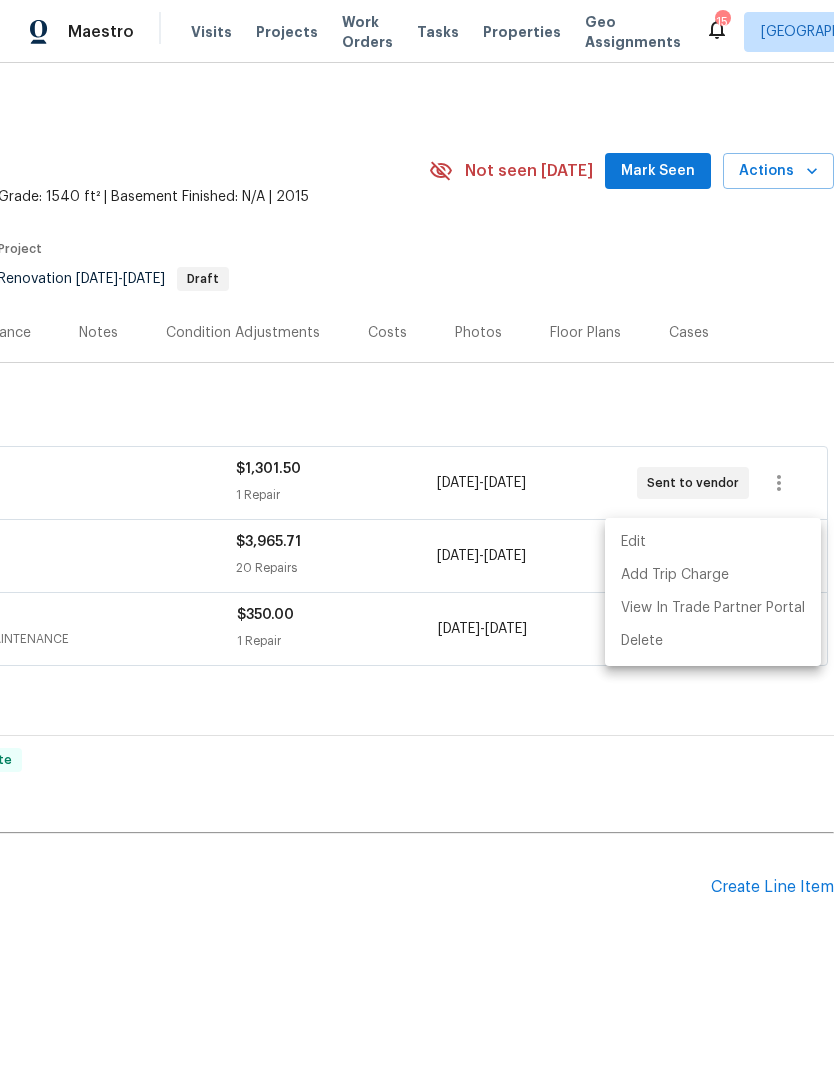 click at bounding box center (417, 537) 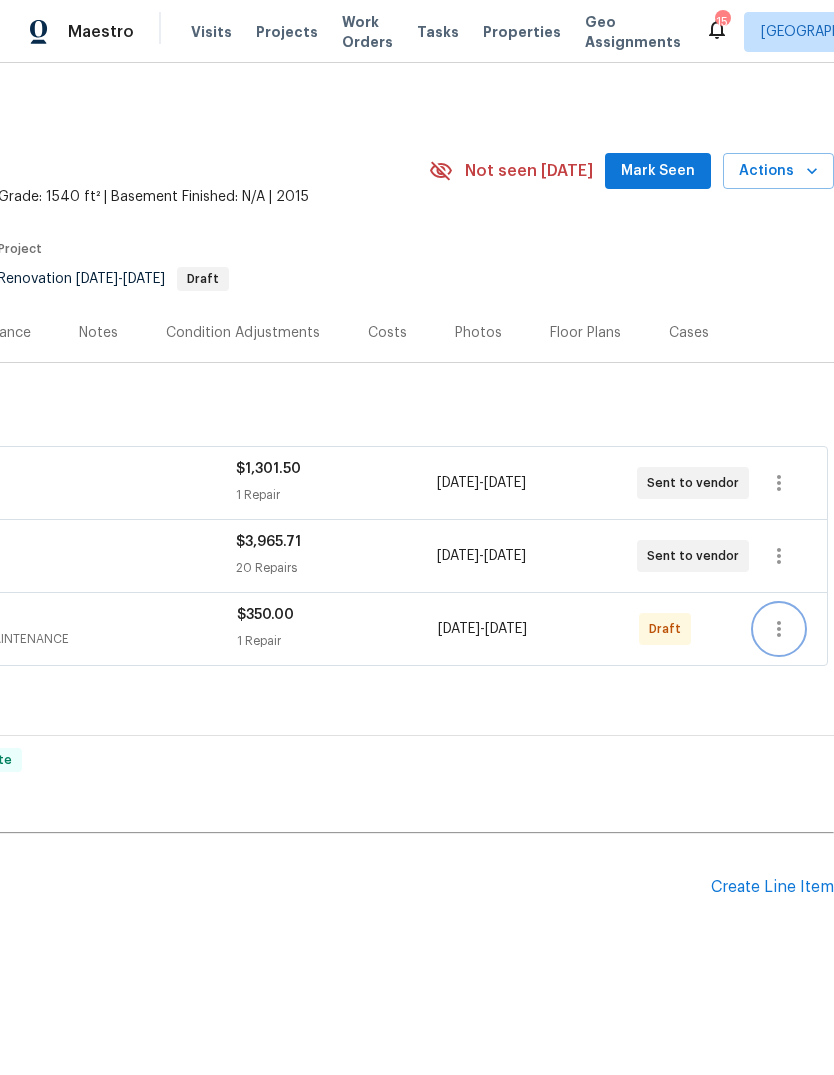 click 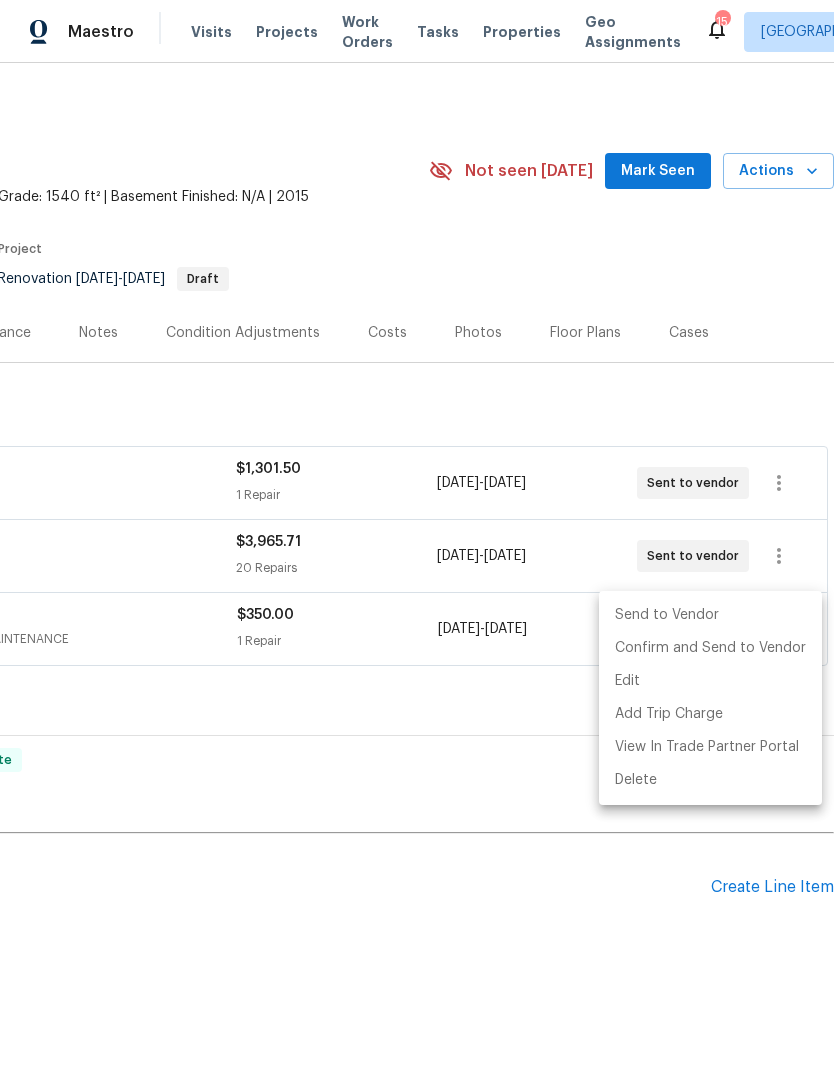 click on "Send to Vendor" at bounding box center (710, 615) 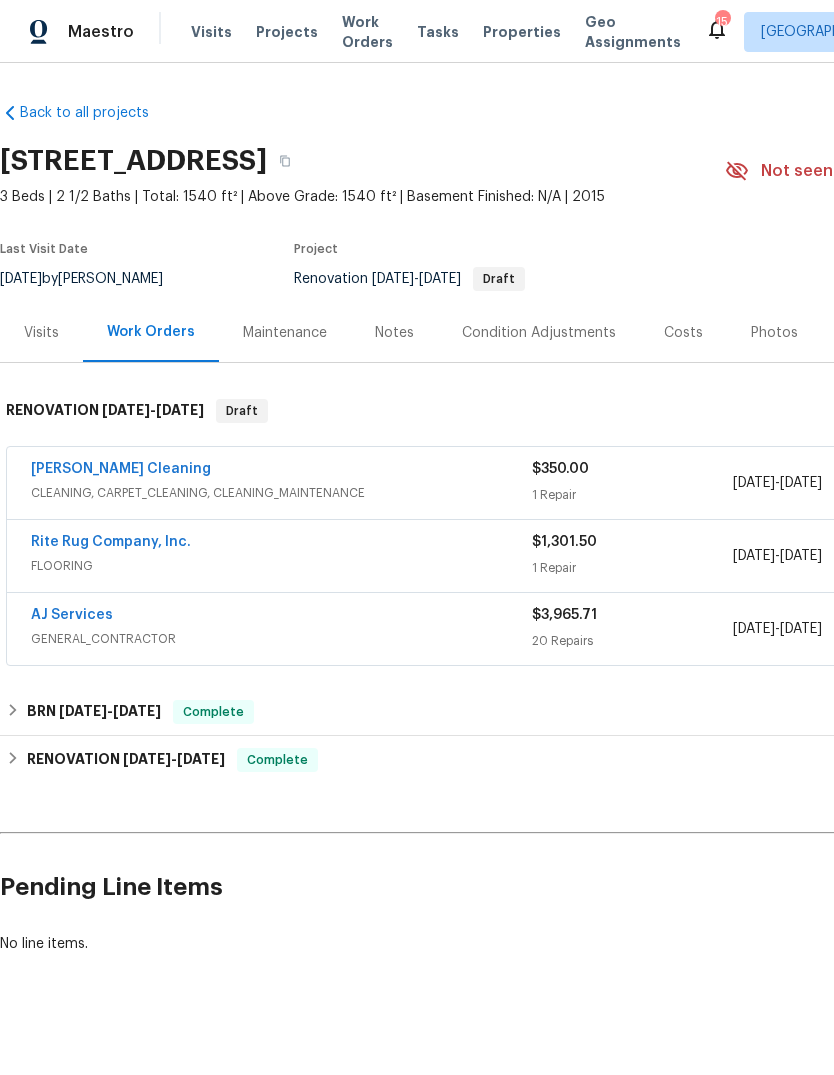 scroll, scrollTop: 0, scrollLeft: 0, axis: both 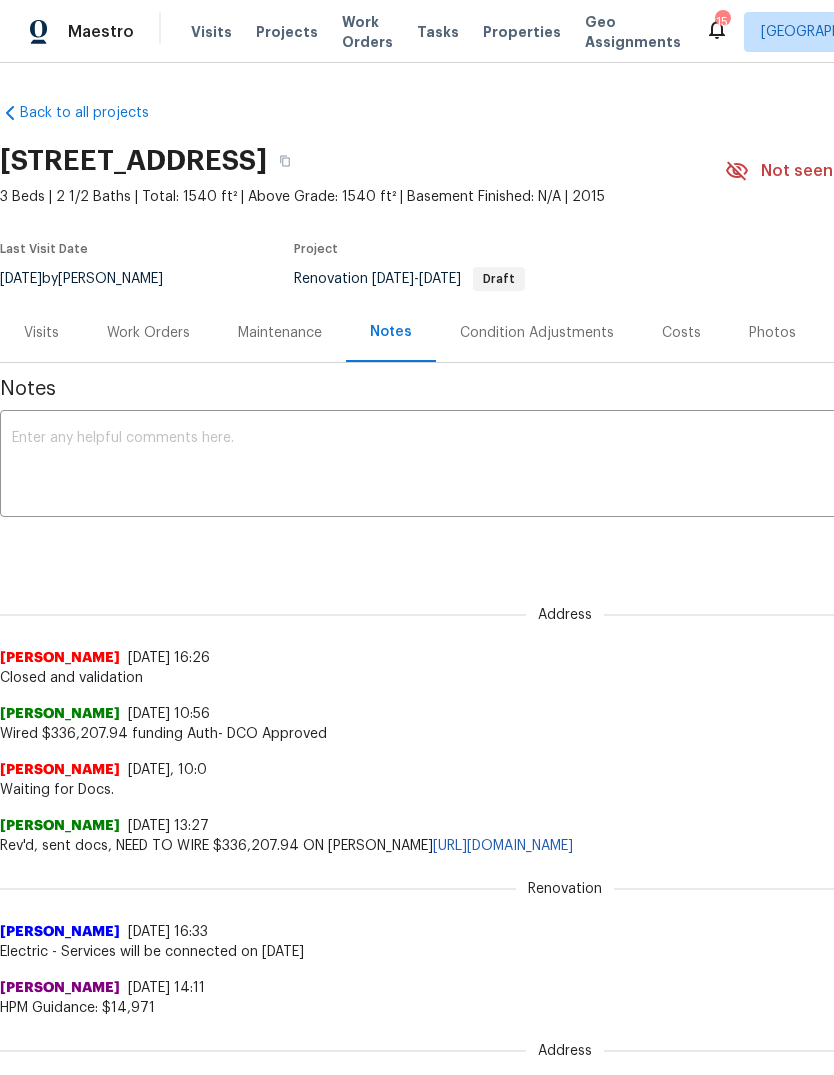 click on "Work Orders" at bounding box center [148, 333] 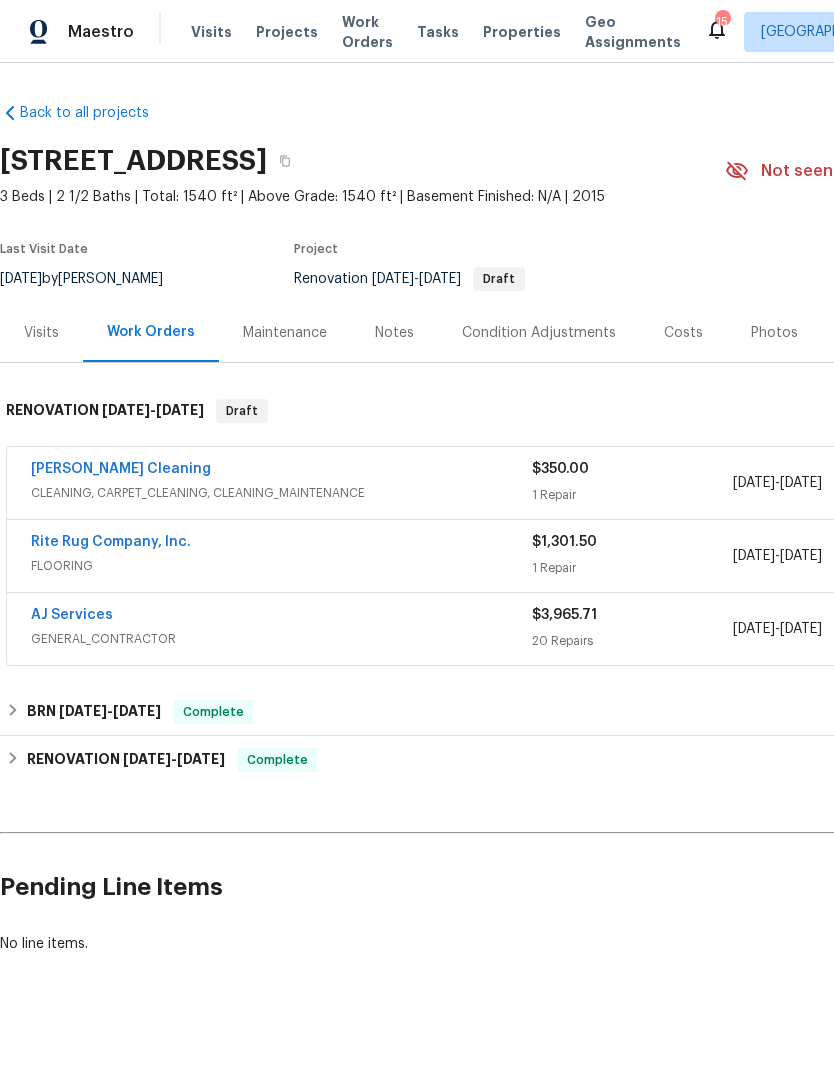click on "AJ Services" at bounding box center [72, 615] 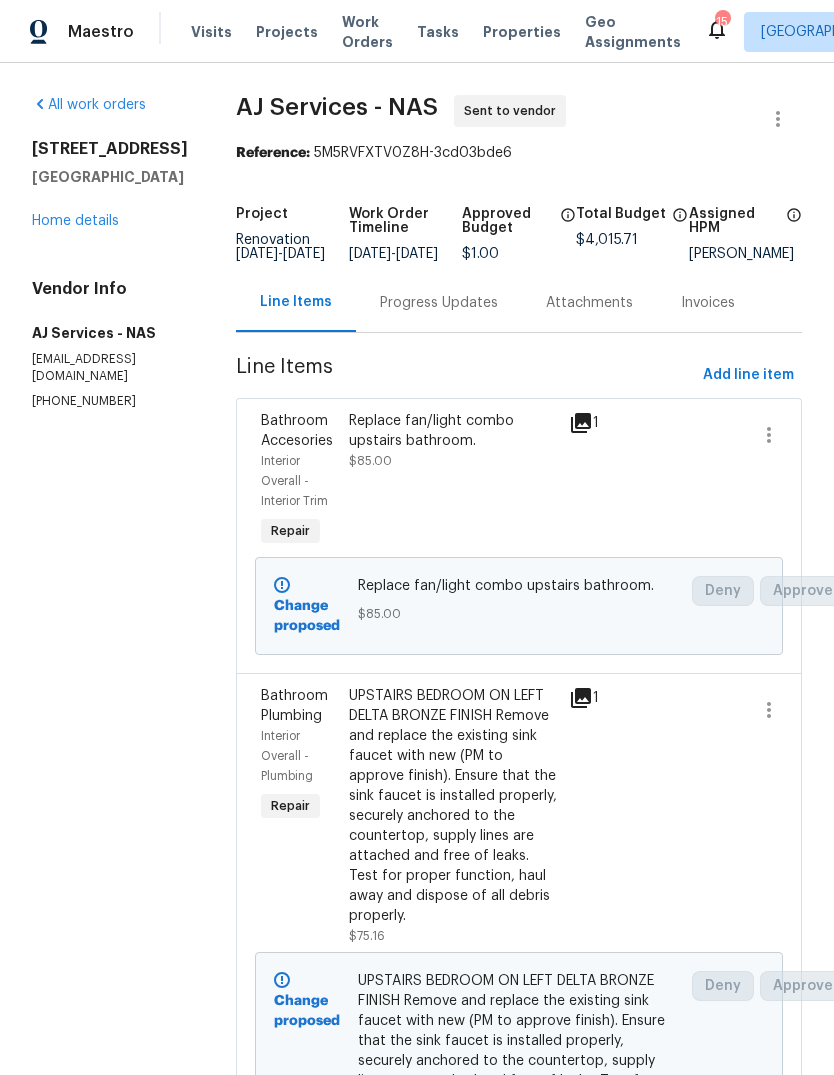 click on "Progress Updates" at bounding box center [439, 303] 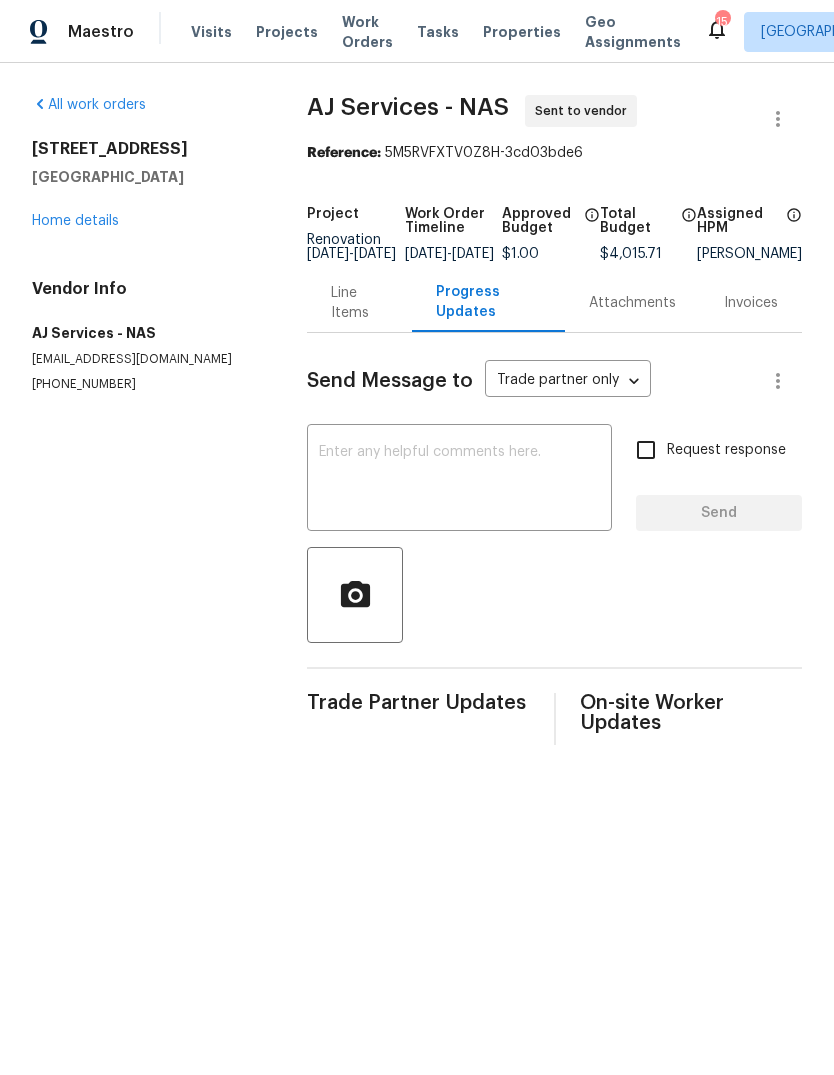 click at bounding box center (459, 480) 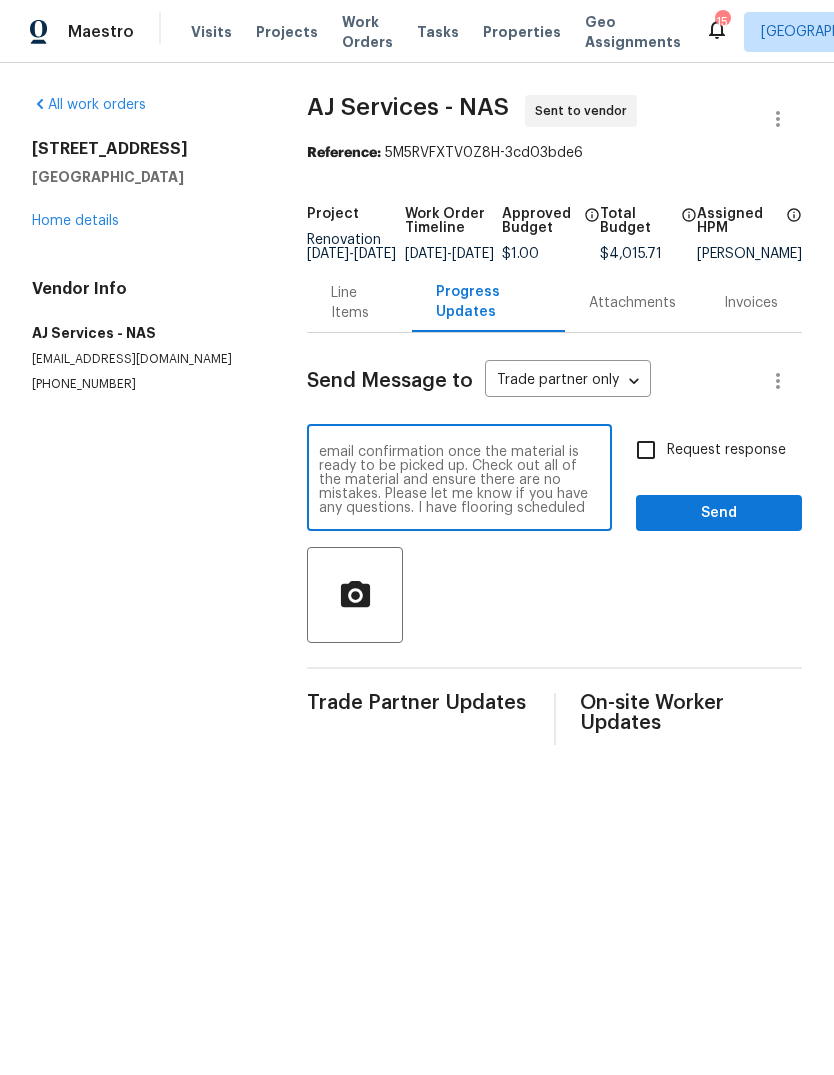 scroll, scrollTop: 56, scrollLeft: 0, axis: vertical 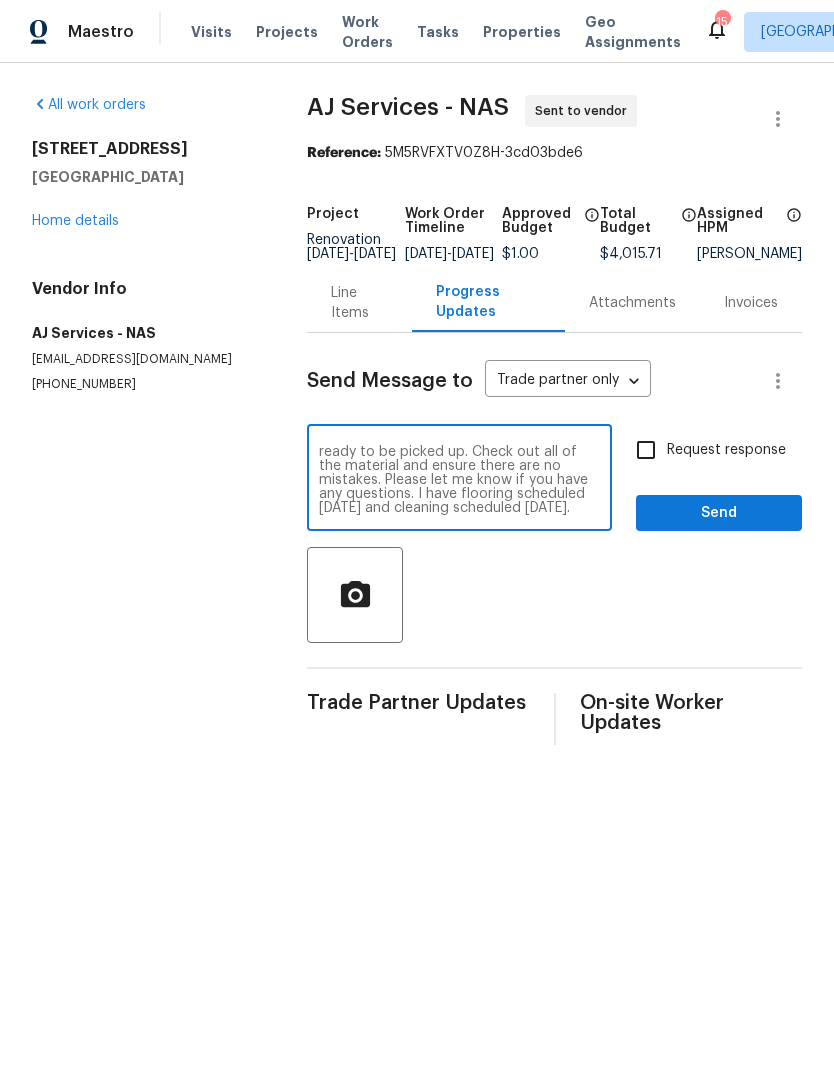 type on "Hey AJ, thanks for walking this one with me.  The material order is being worked on now, you should get an email confirmation once the material is ready to be picked up. Check out all of the material and ensure there are no mistakes. Please let me know if you have any questions. I have flooring scheduled Thursday and cleaning scheduled Friday." 